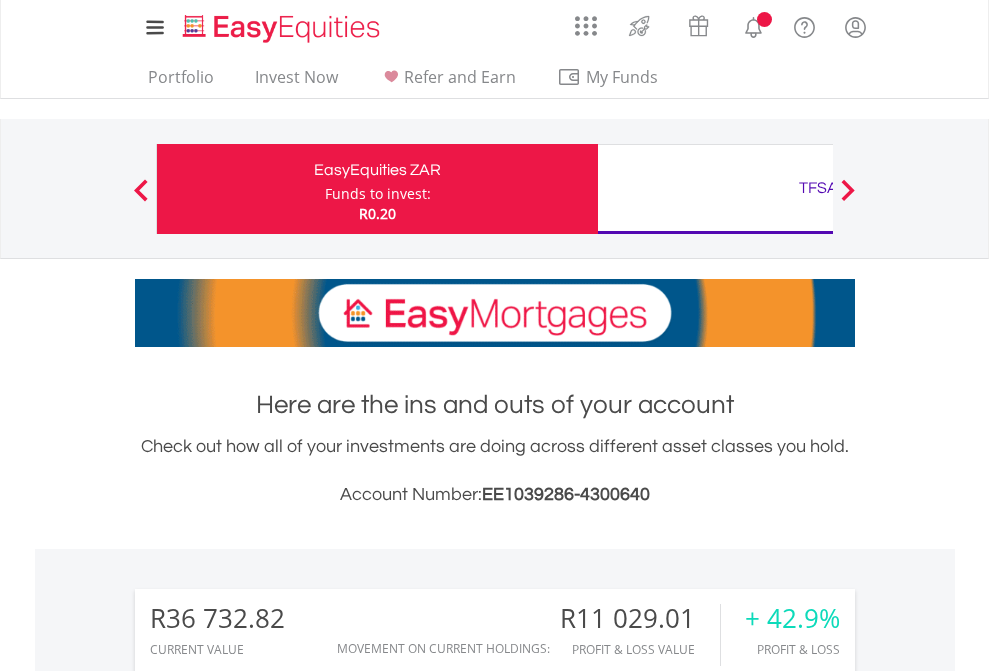 scroll, scrollTop: 0, scrollLeft: 0, axis: both 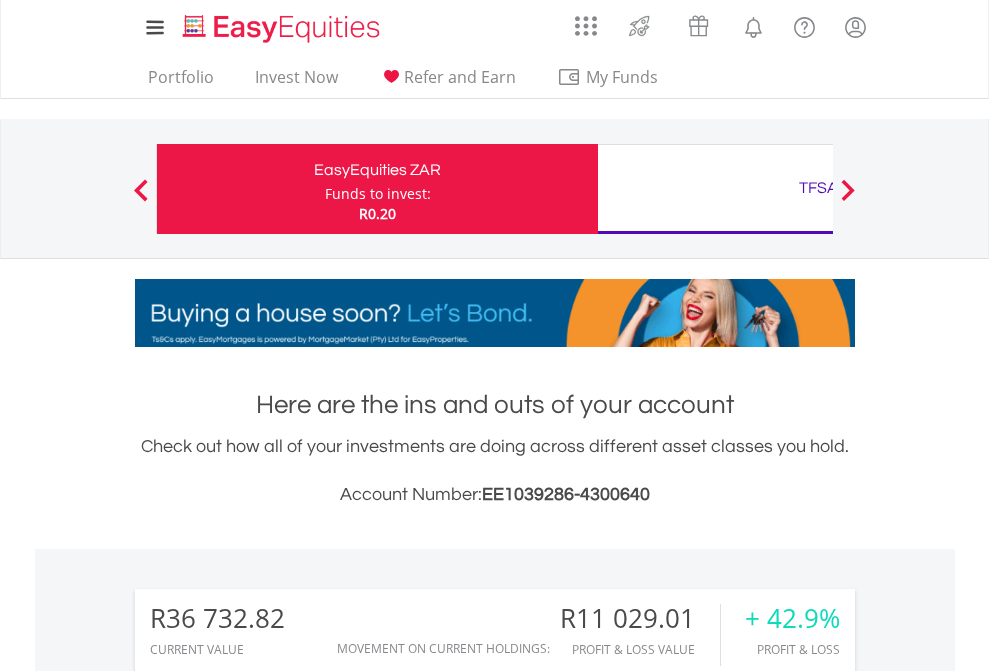 click on "Funds to invest:" at bounding box center [378, 194] 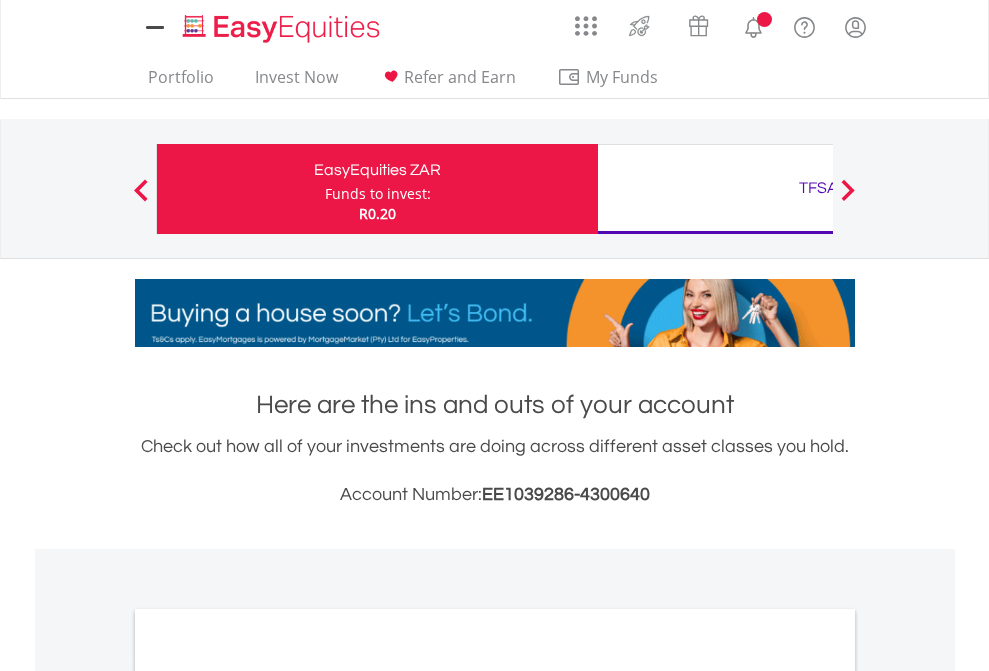 scroll, scrollTop: 0, scrollLeft: 0, axis: both 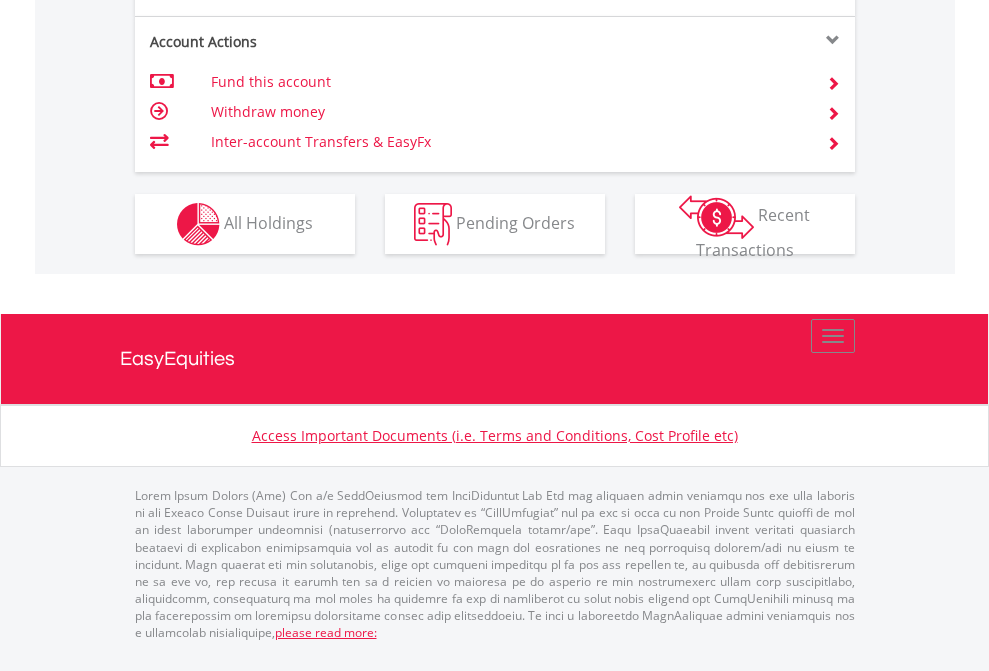click on "Investment types" at bounding box center [706, -337] 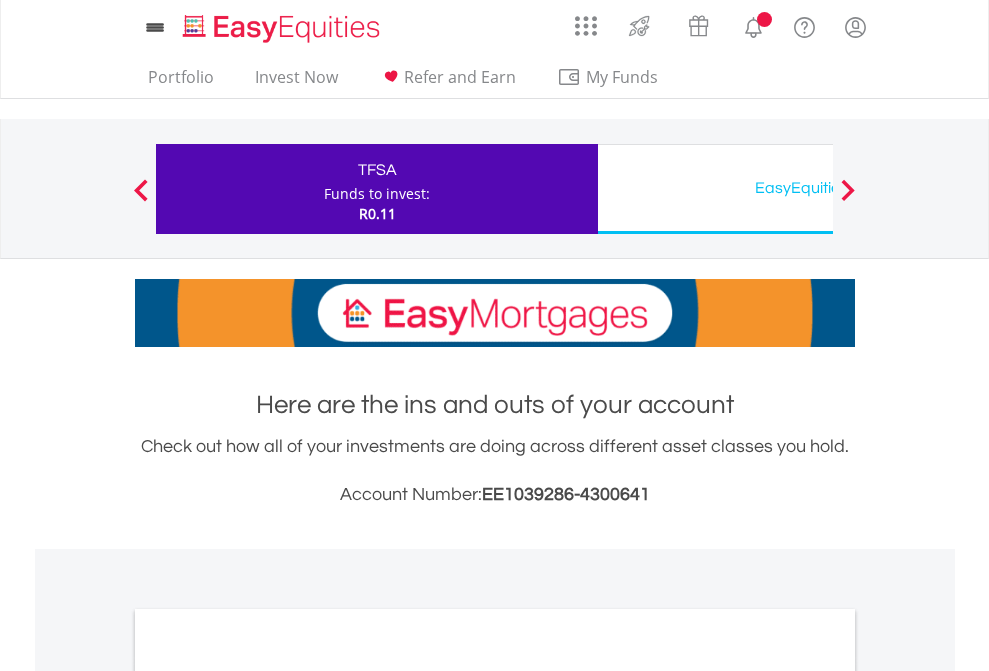 scroll, scrollTop: 0, scrollLeft: 0, axis: both 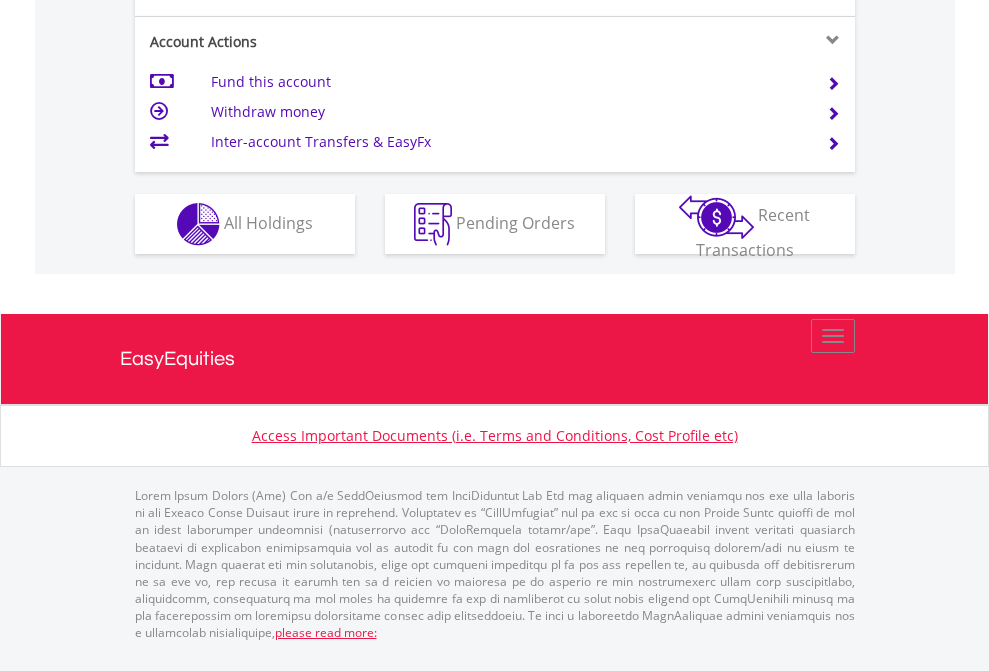 click on "Investment types" at bounding box center (706, -337) 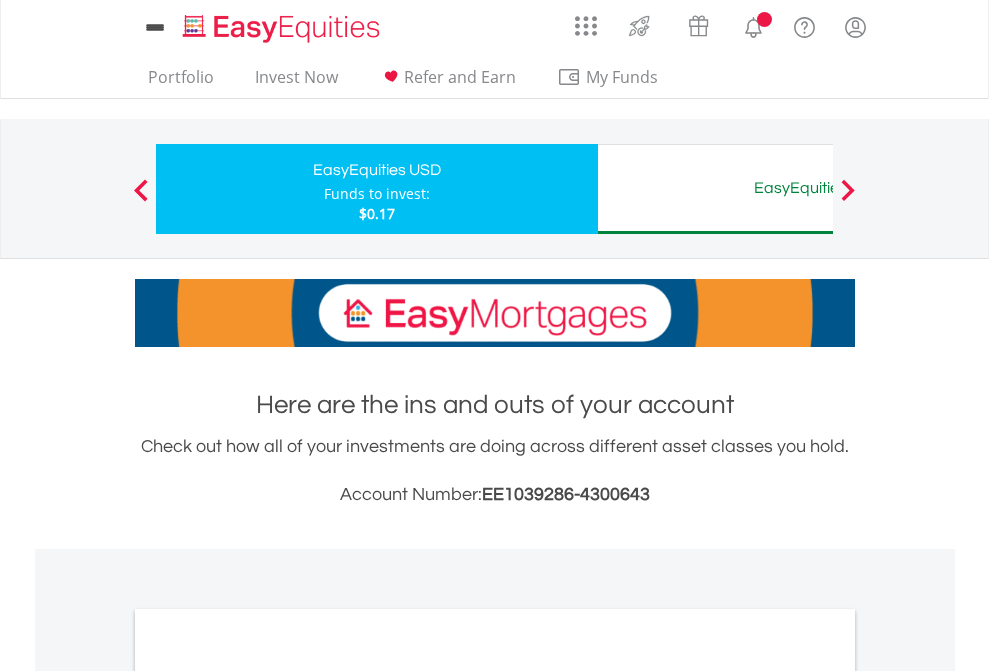 scroll, scrollTop: 0, scrollLeft: 0, axis: both 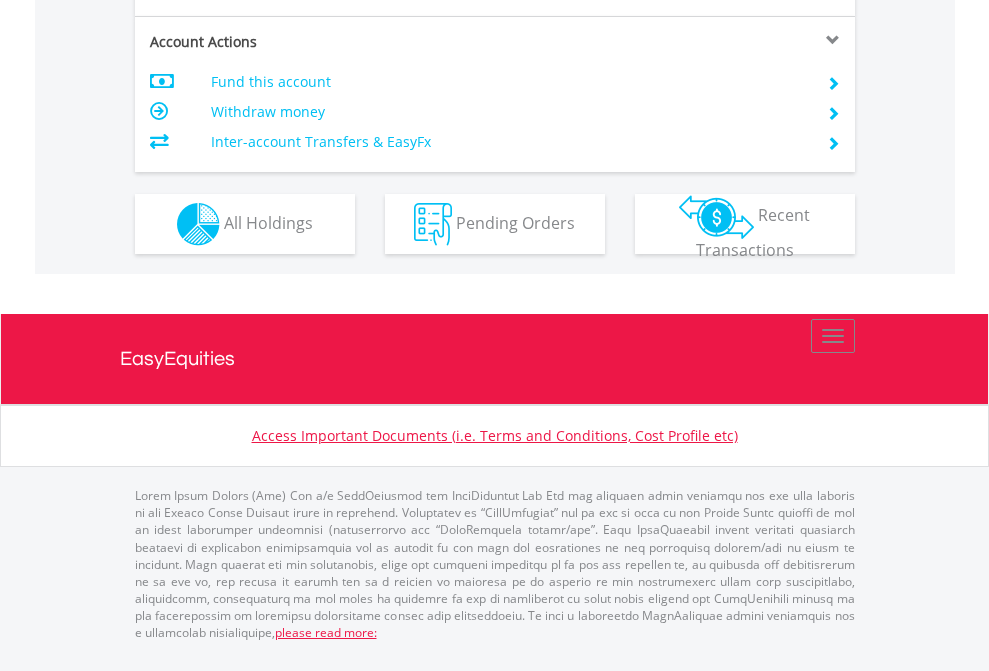 click on "Investment types" at bounding box center (706, -337) 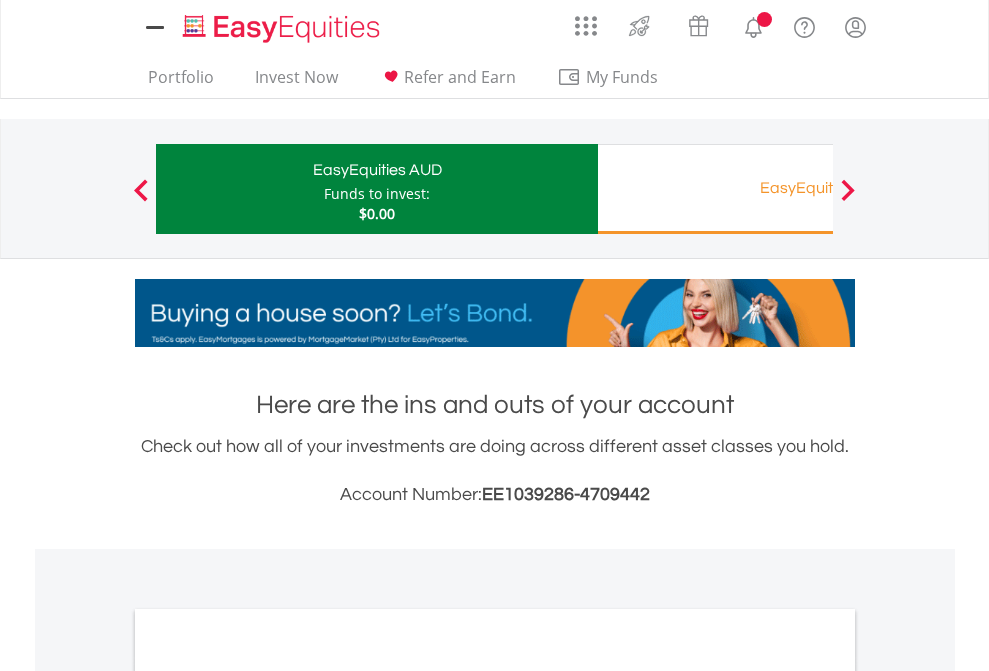 scroll, scrollTop: 0, scrollLeft: 0, axis: both 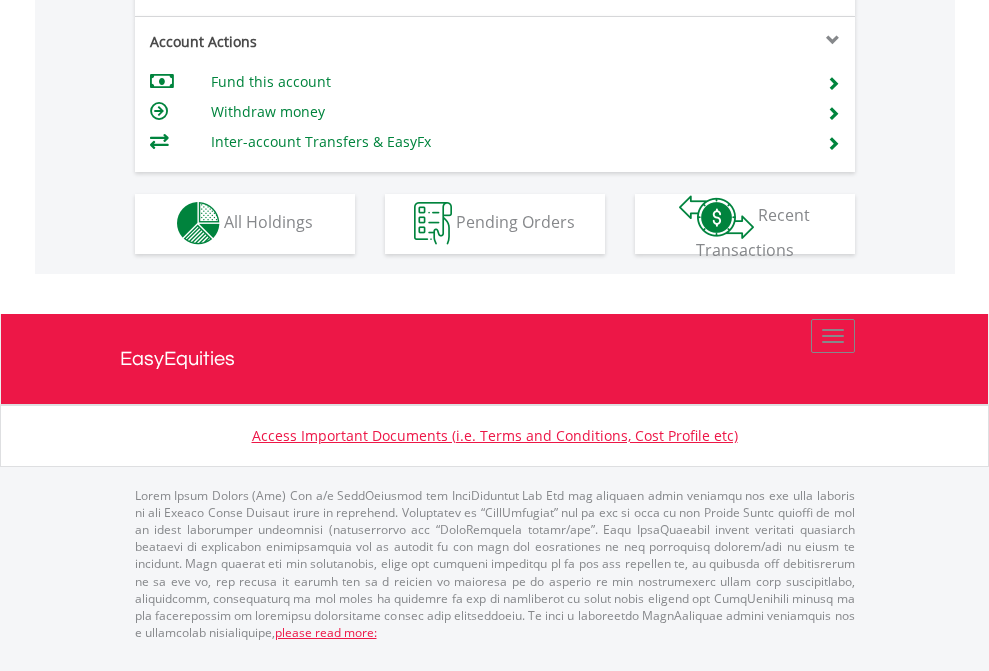 click on "Investment types" at bounding box center [706, -353] 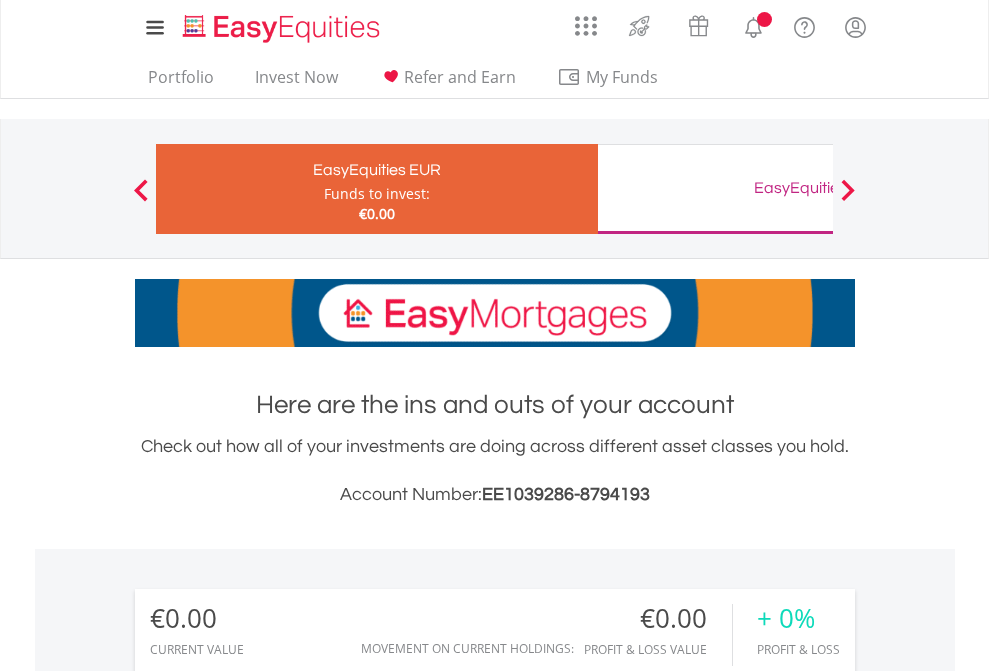 scroll, scrollTop: 0, scrollLeft: 0, axis: both 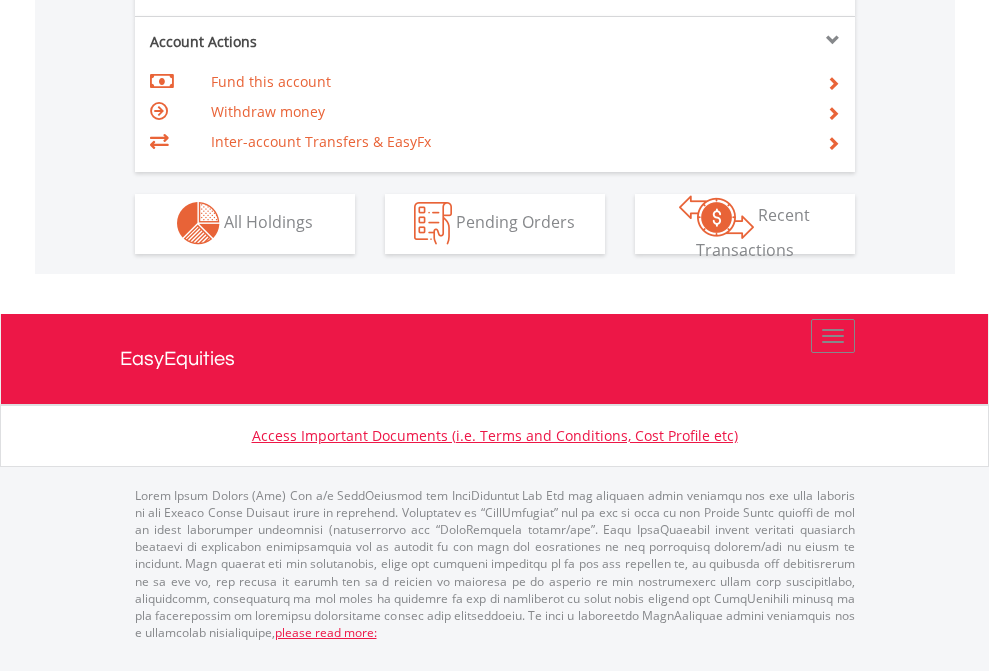 click on "Investment types" at bounding box center [706, -353] 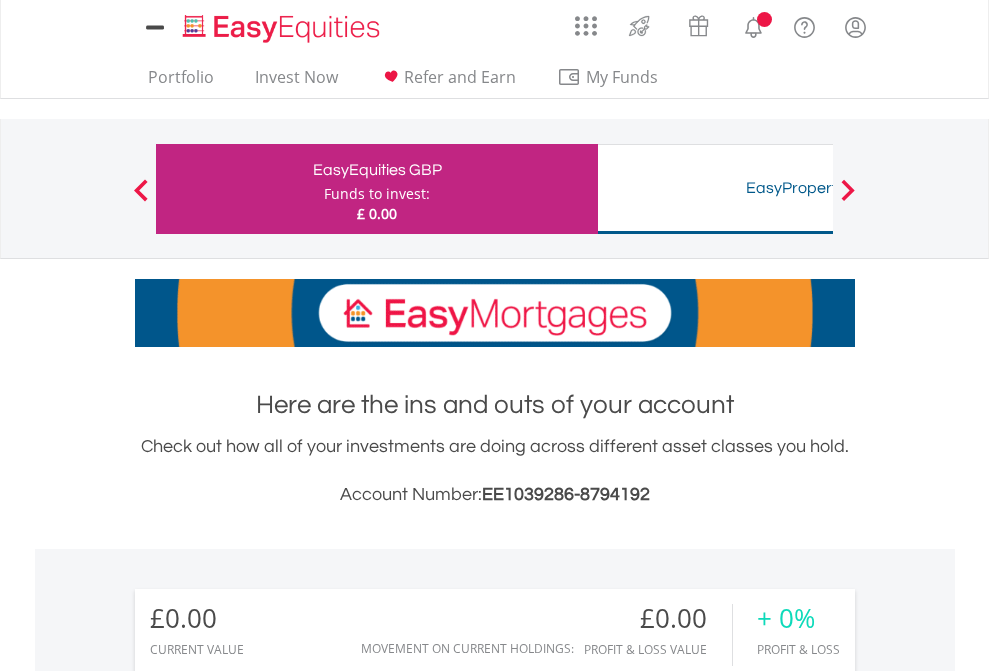 scroll, scrollTop: 0, scrollLeft: 0, axis: both 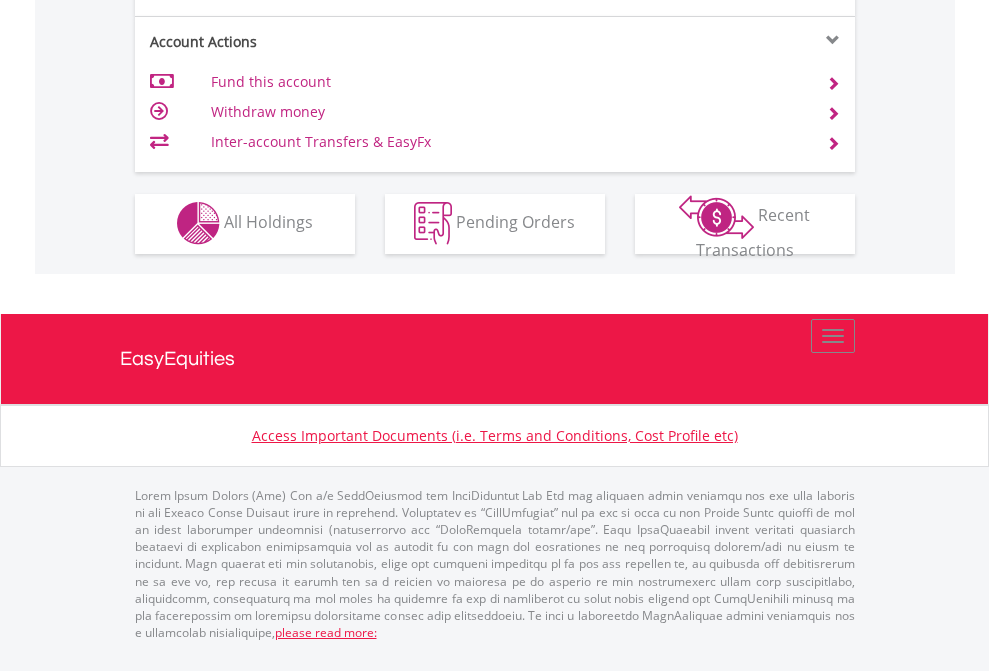 click on "Investment types" at bounding box center [706, -353] 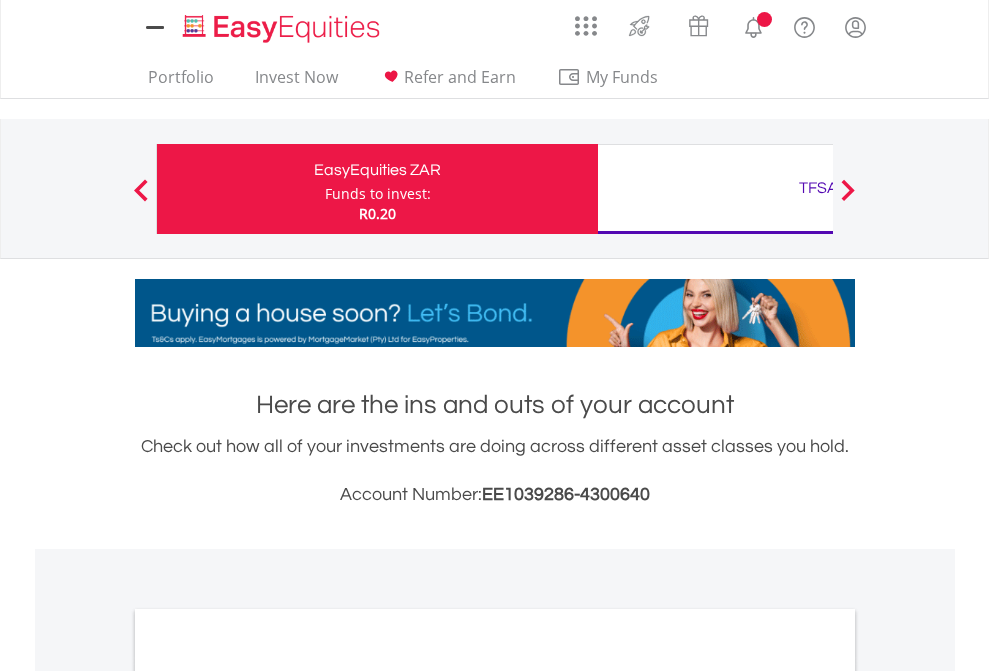 click on "All Holdings" at bounding box center (268, 1096) 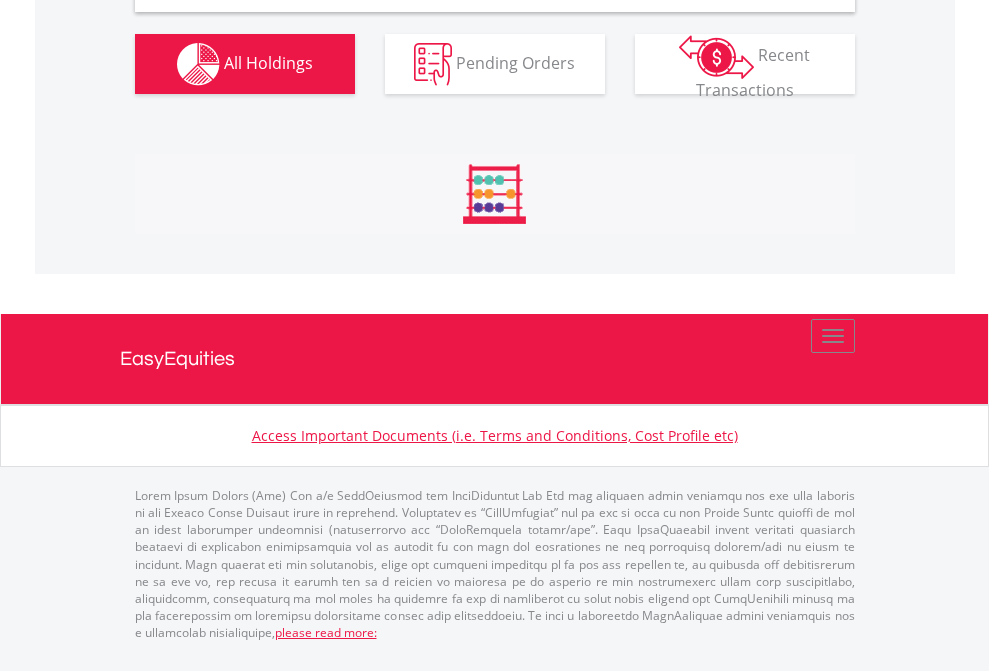 scroll, scrollTop: 1933, scrollLeft: 0, axis: vertical 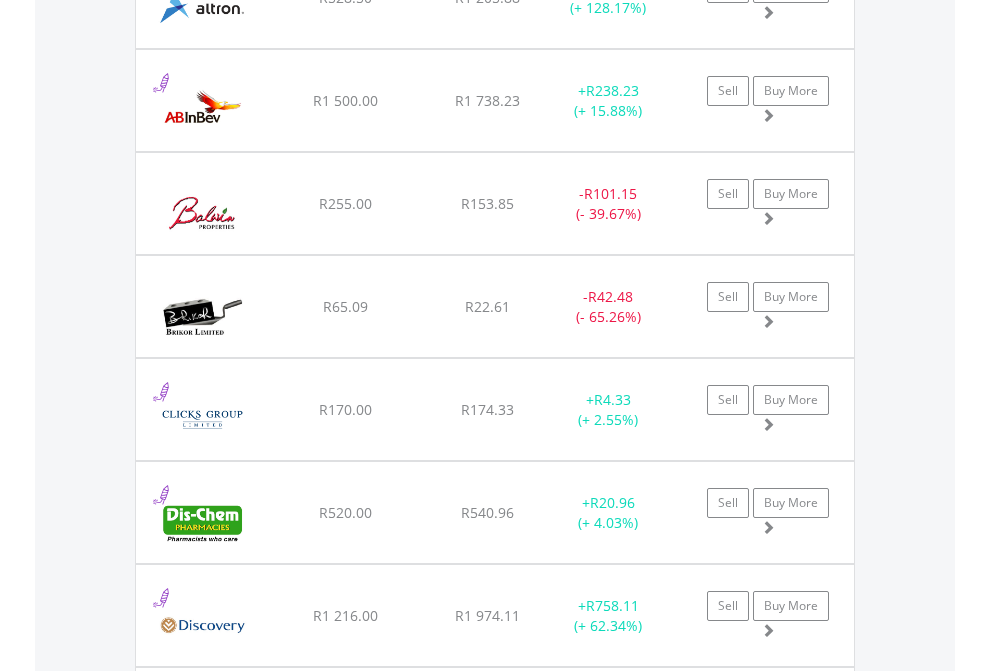 click on "TFSA" at bounding box center (818, -2117) 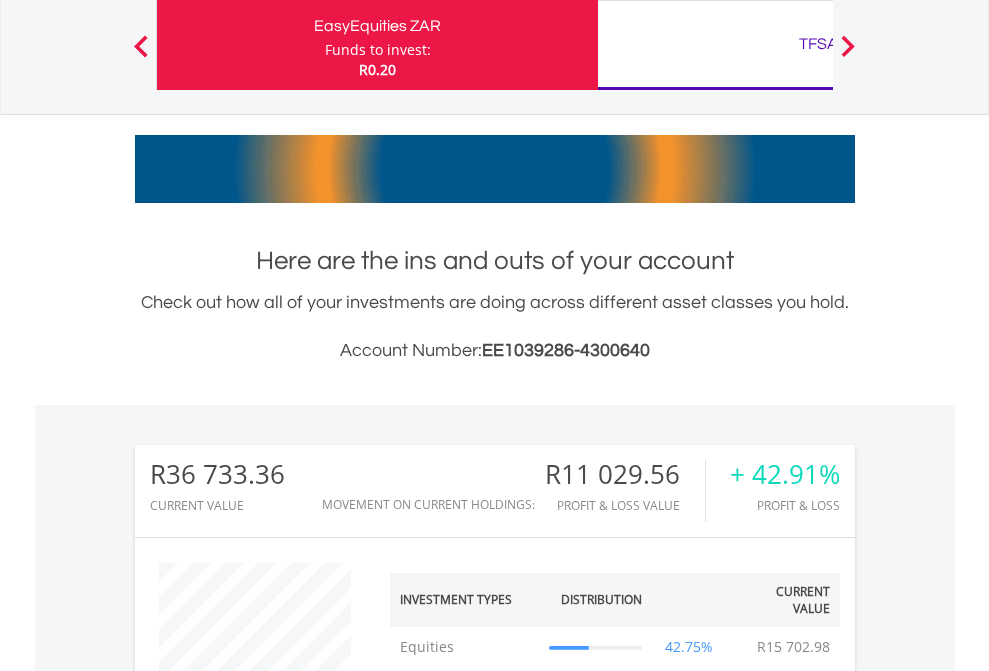 scroll, scrollTop: 999808, scrollLeft: 999687, axis: both 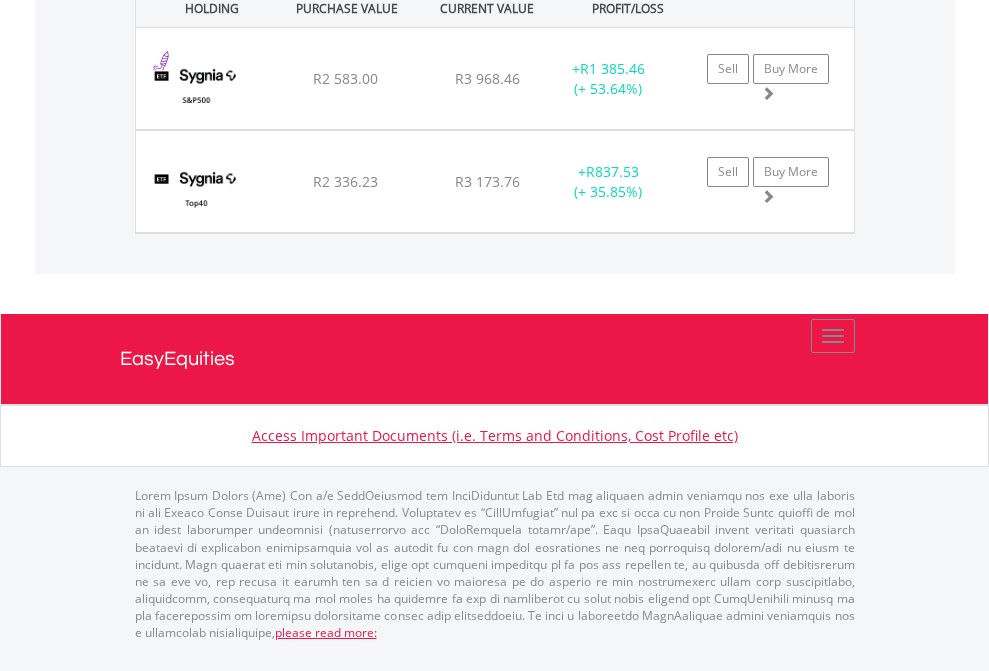 click on "EasyEquities USD" at bounding box center (818, -1071) 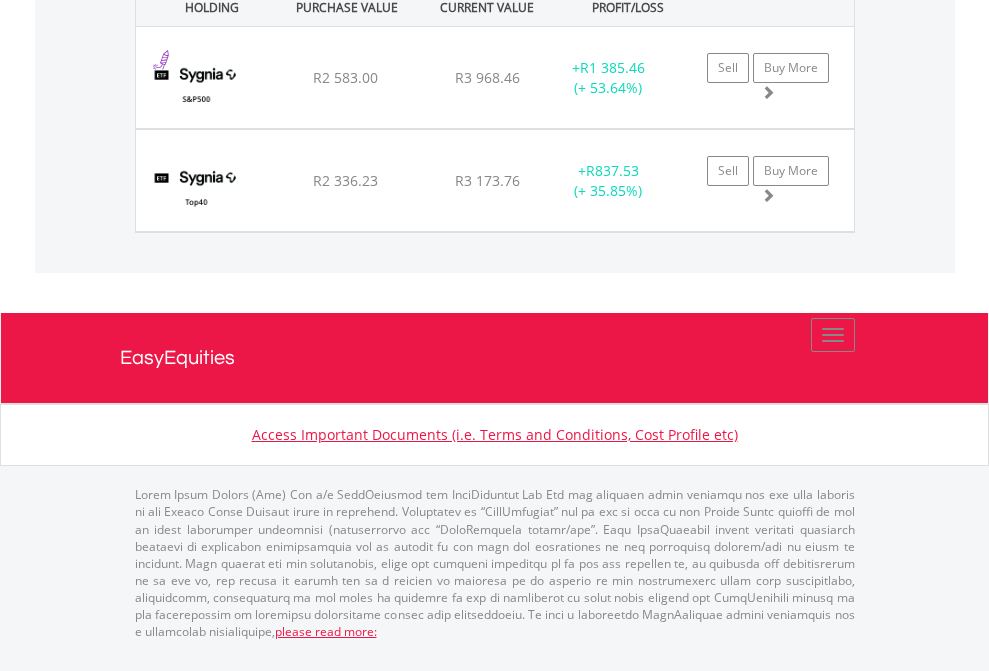 scroll, scrollTop: 144, scrollLeft: 0, axis: vertical 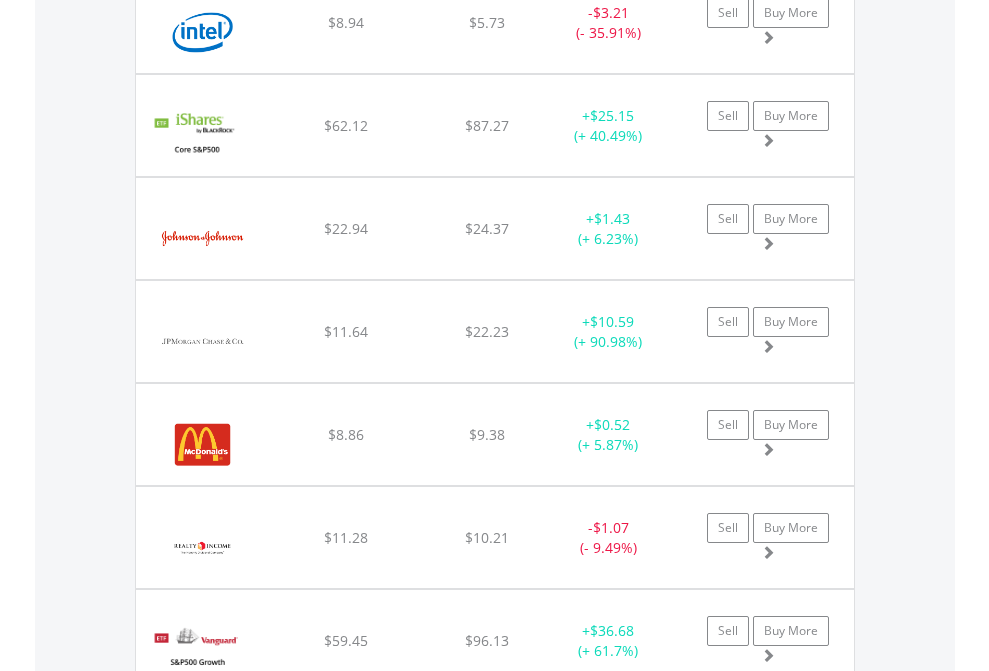 click on "EasyEquities AUD" at bounding box center (818, -1745) 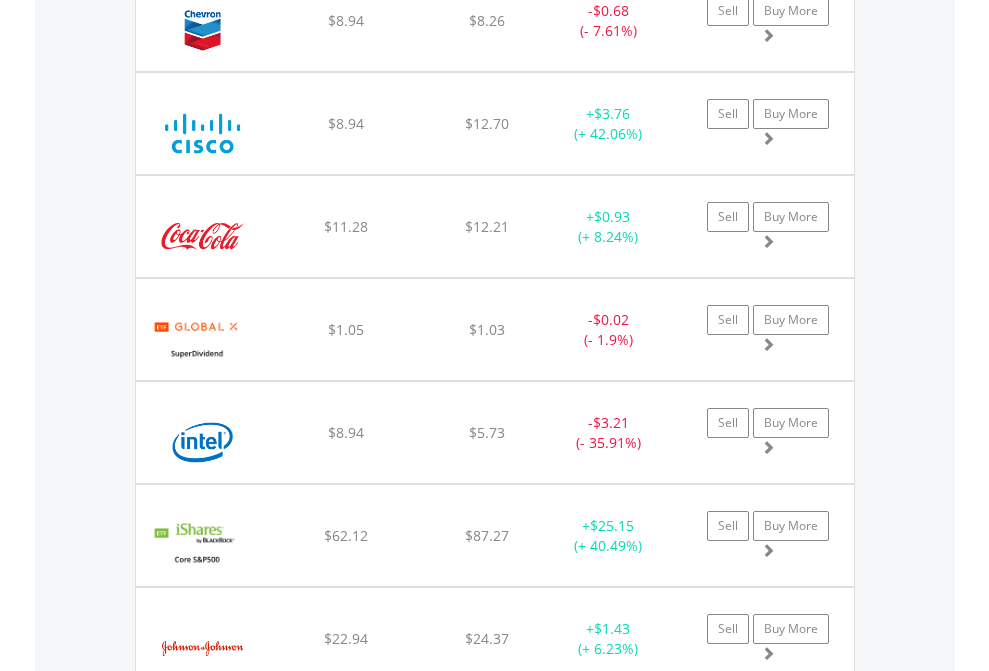 scroll, scrollTop: 144, scrollLeft: 0, axis: vertical 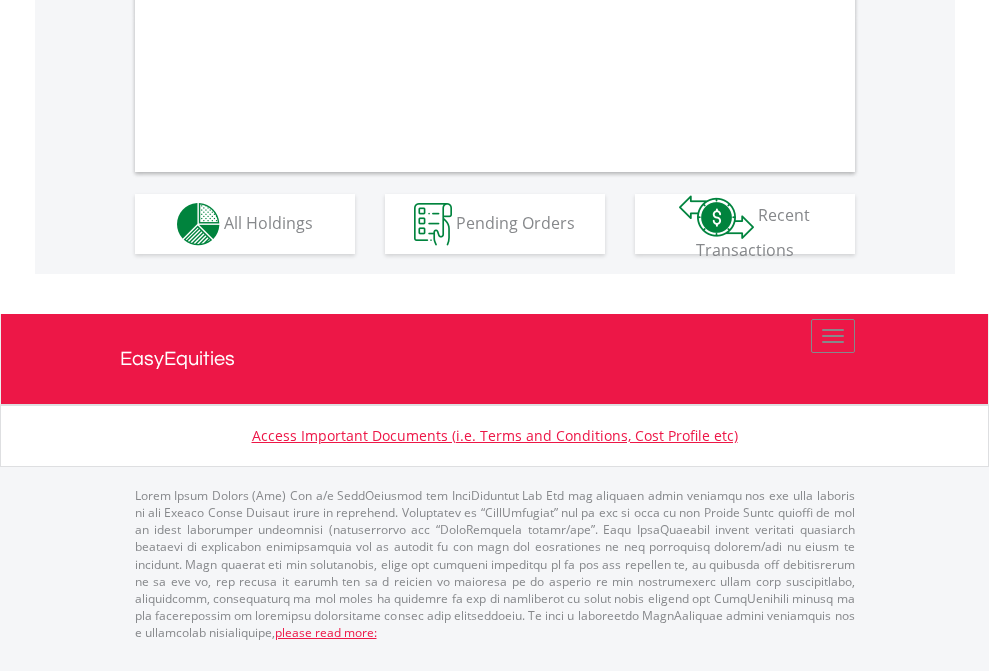 click on "All Holdings" at bounding box center [268, 222] 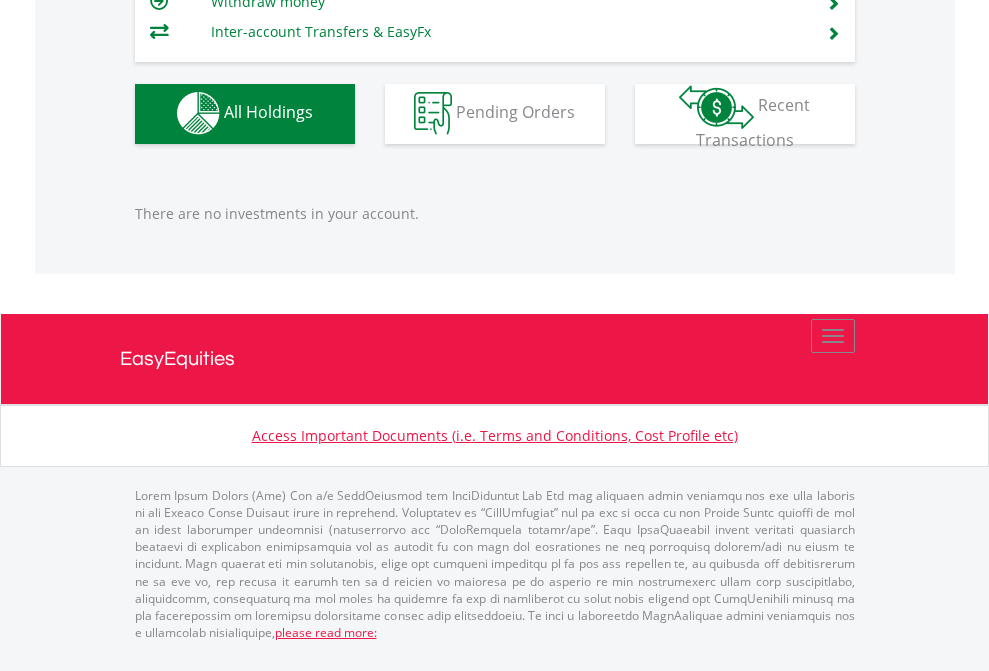 scroll, scrollTop: 1980, scrollLeft: 0, axis: vertical 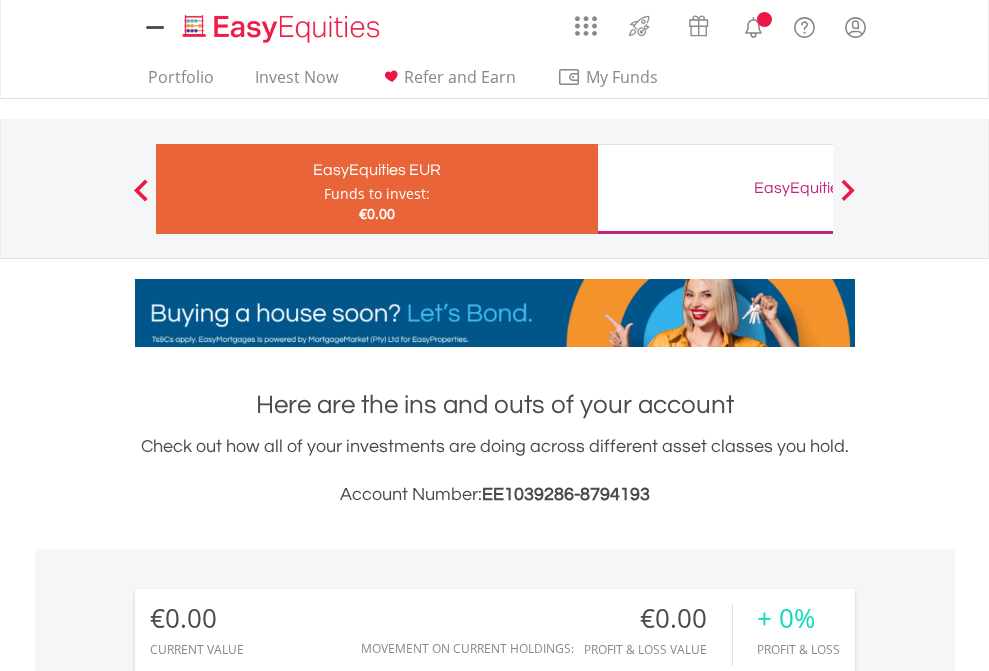 click on "All Holdings" at bounding box center [268, 1442] 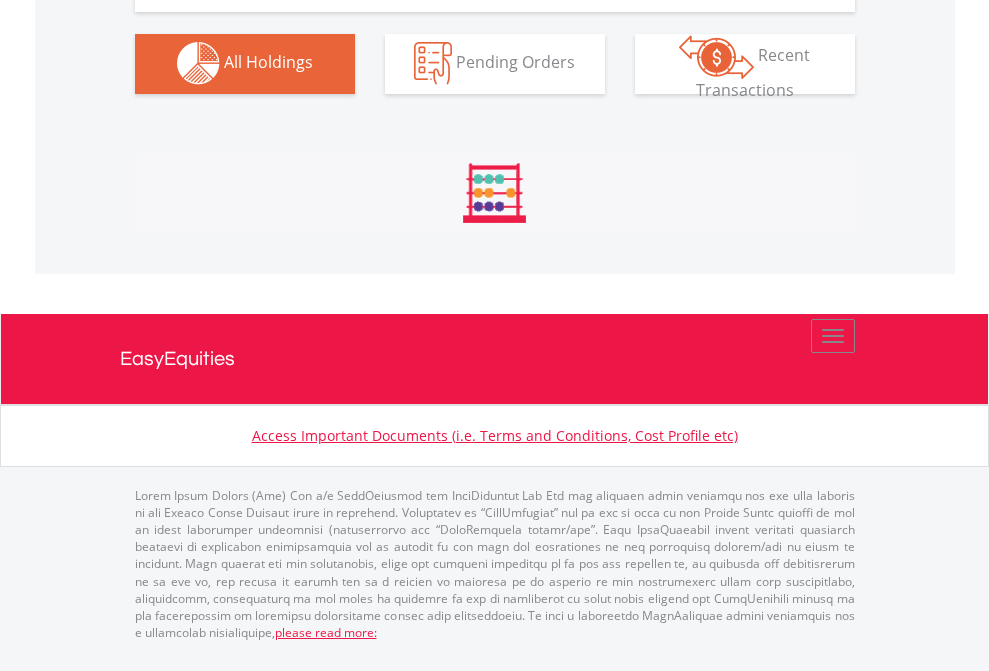 scroll, scrollTop: 1980, scrollLeft: 0, axis: vertical 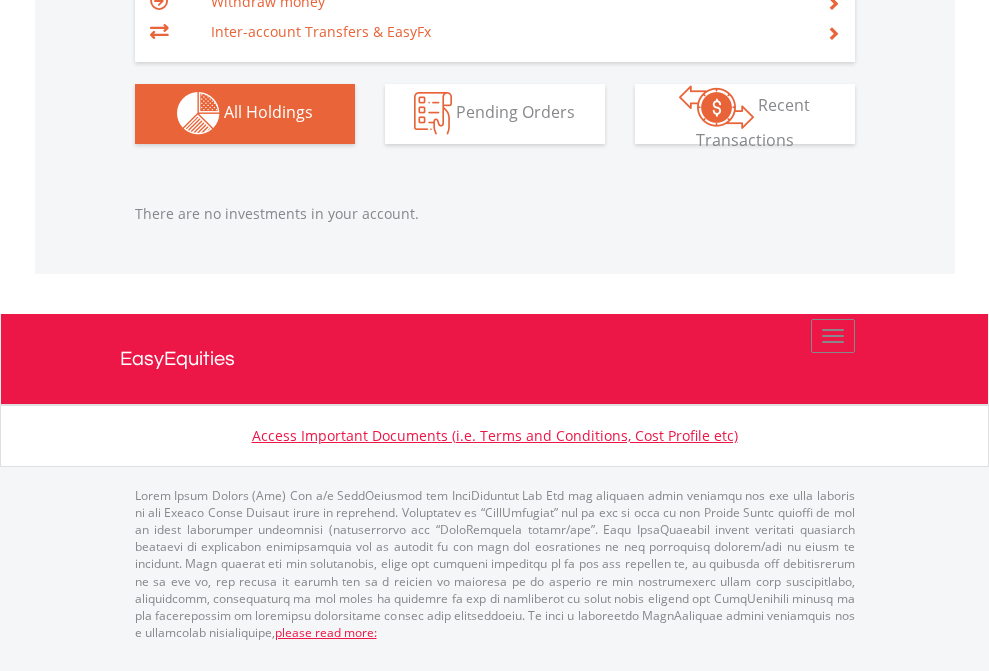 click on "EasyEquities GBP" at bounding box center (818, -1142) 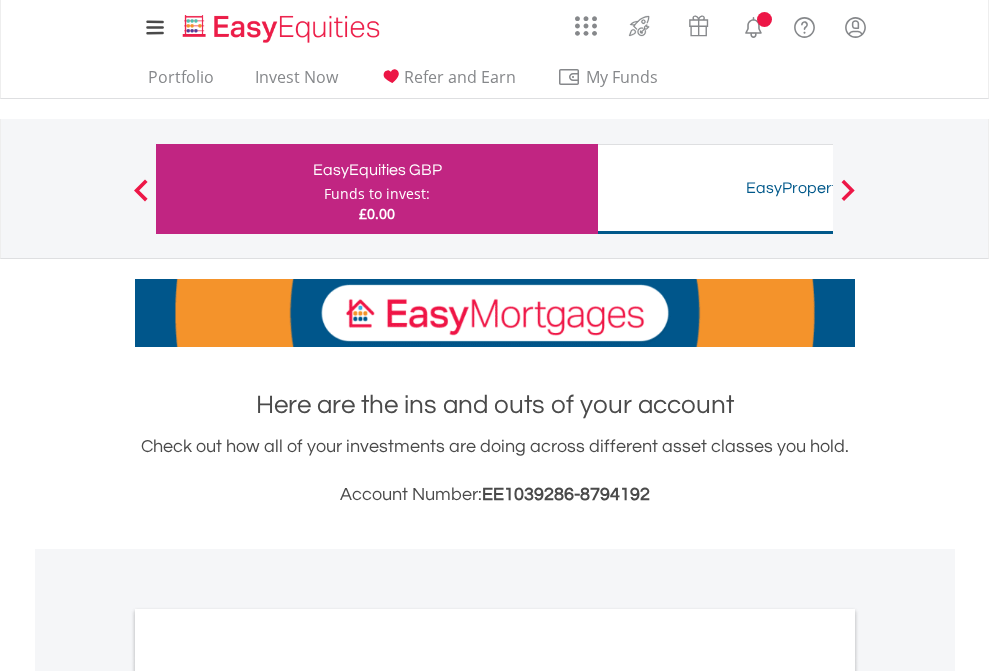 scroll, scrollTop: 0, scrollLeft: 0, axis: both 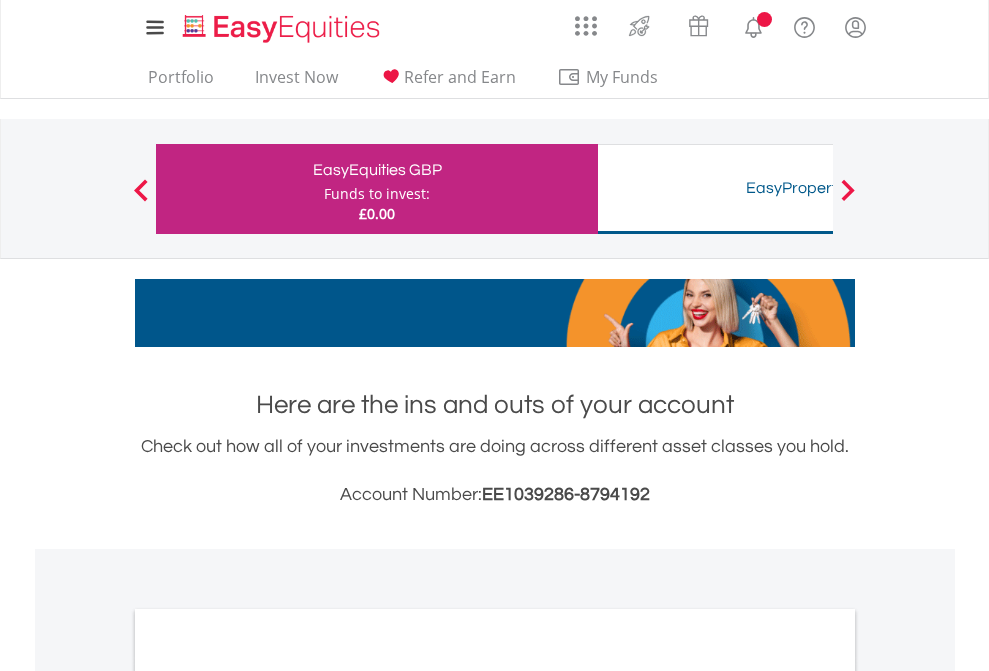 click on "All Holdings" at bounding box center [268, 1096] 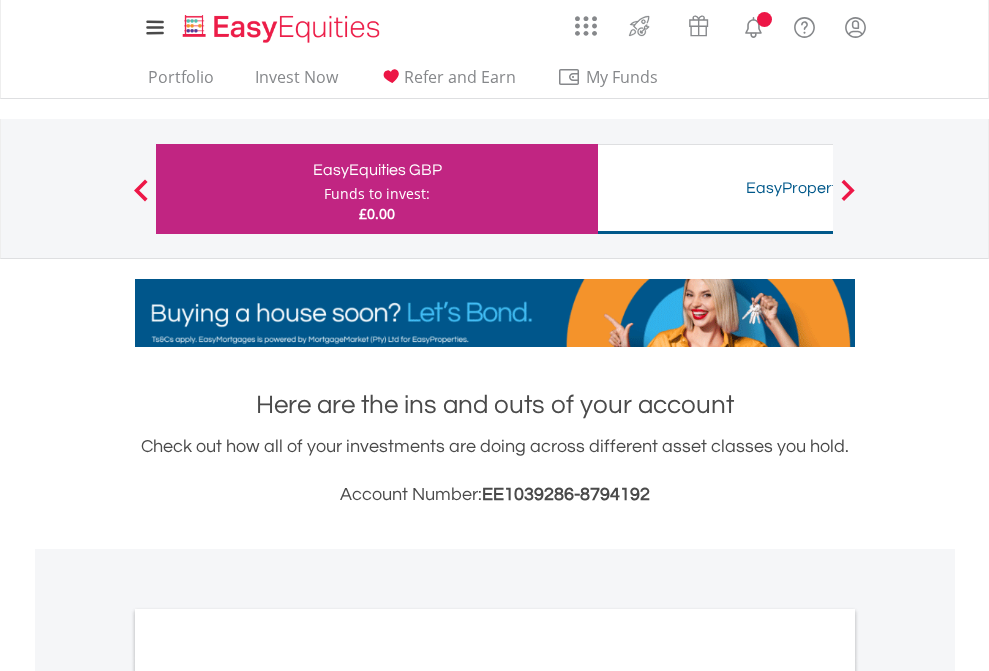 scroll, scrollTop: 1202, scrollLeft: 0, axis: vertical 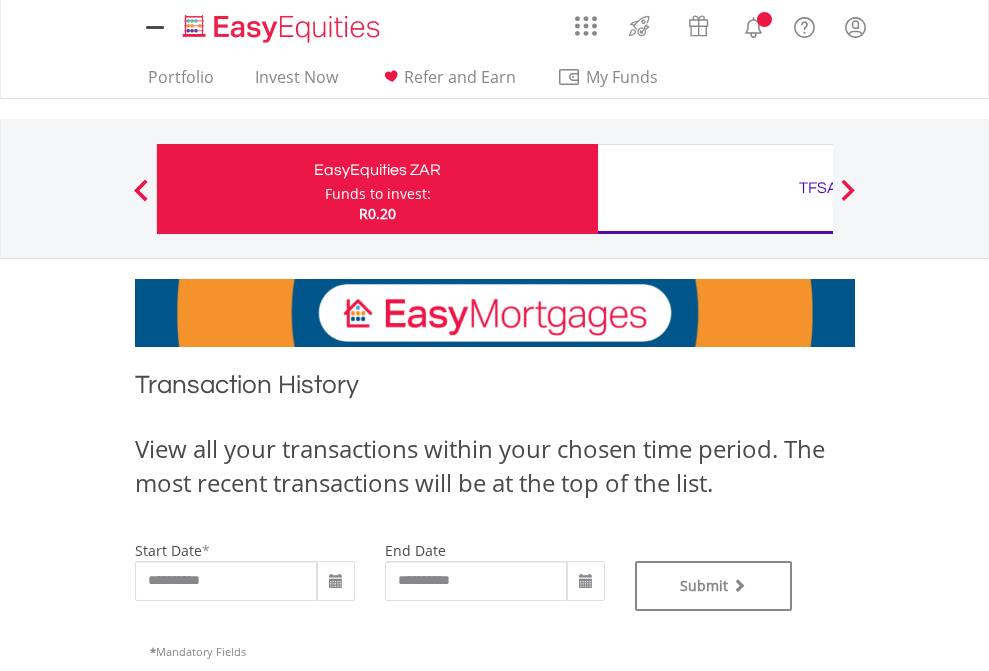 type on "**********" 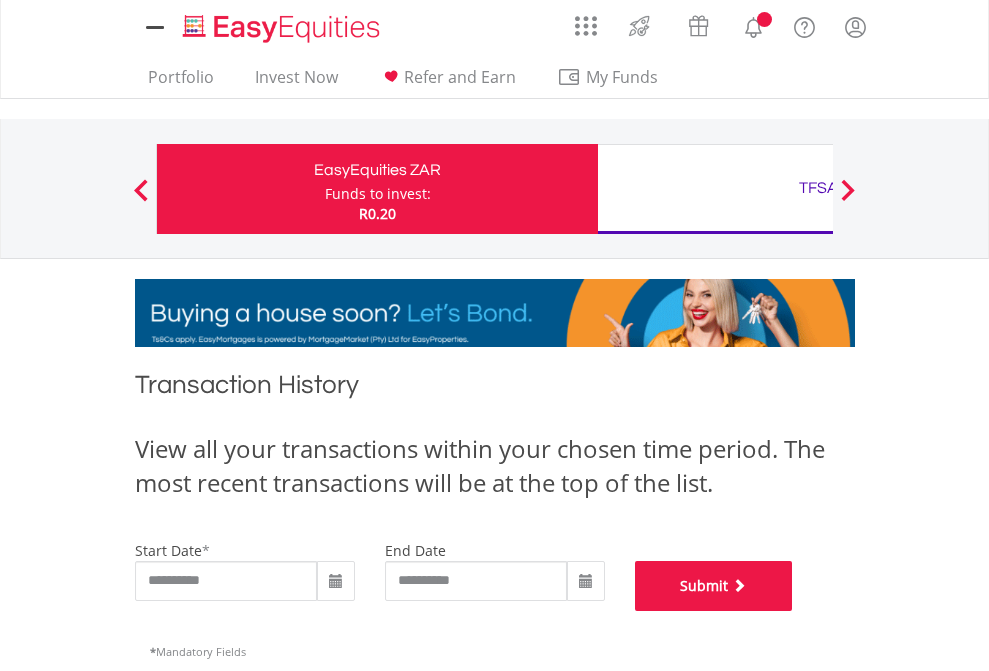 click on "Submit" at bounding box center (714, 586) 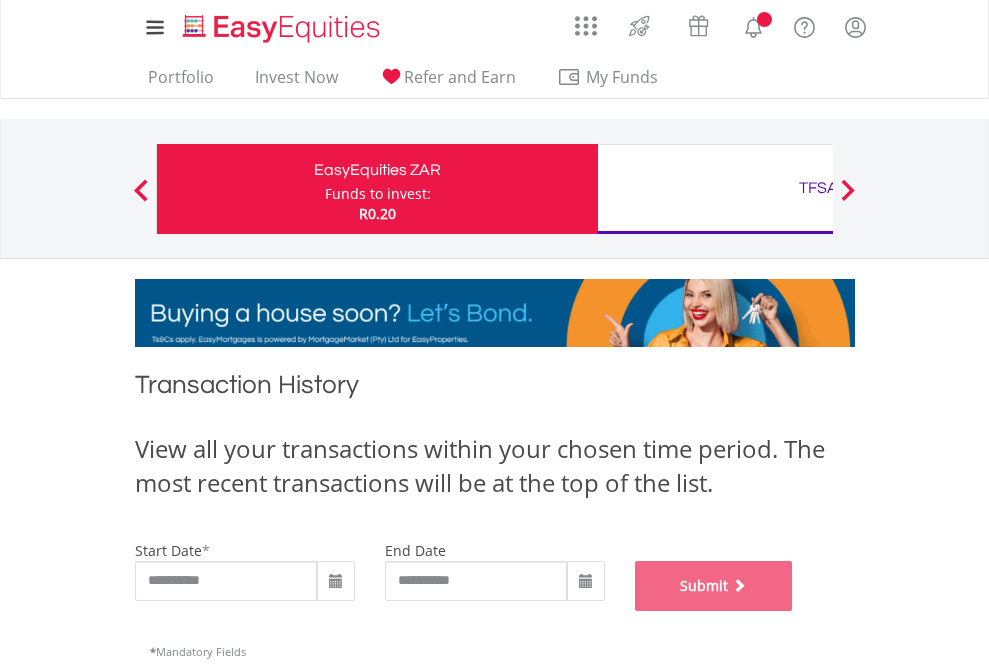 scroll, scrollTop: 811, scrollLeft: 0, axis: vertical 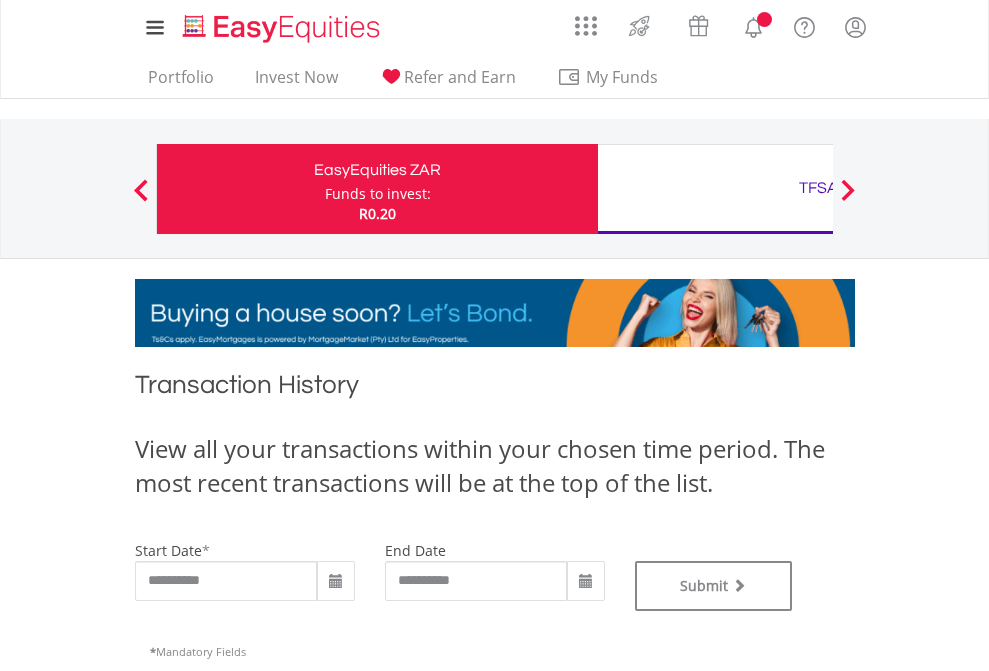 click on "TFSA" at bounding box center [818, 188] 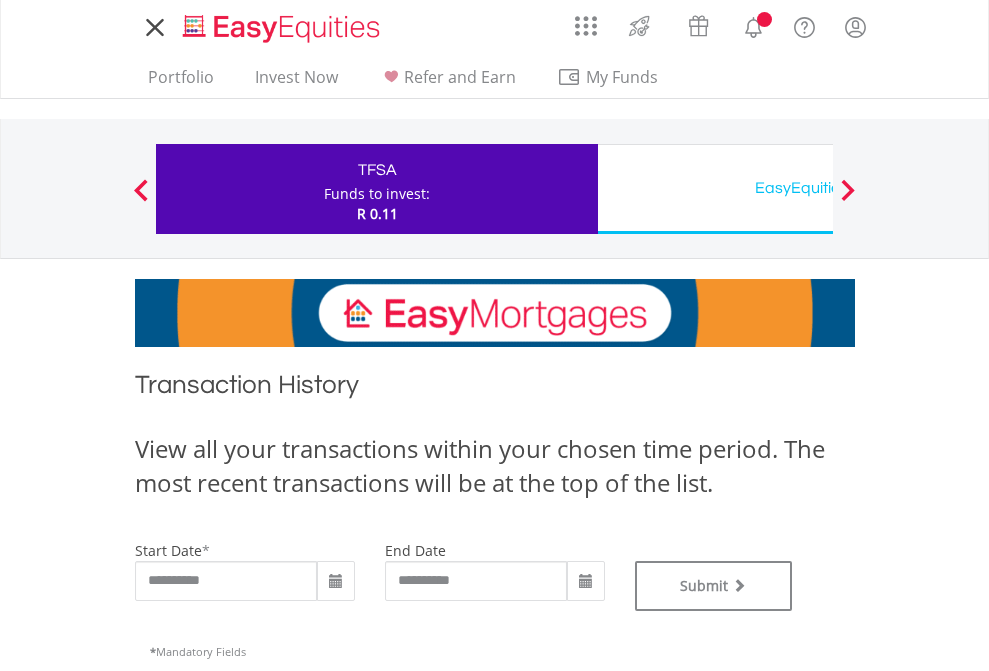 scroll, scrollTop: 0, scrollLeft: 0, axis: both 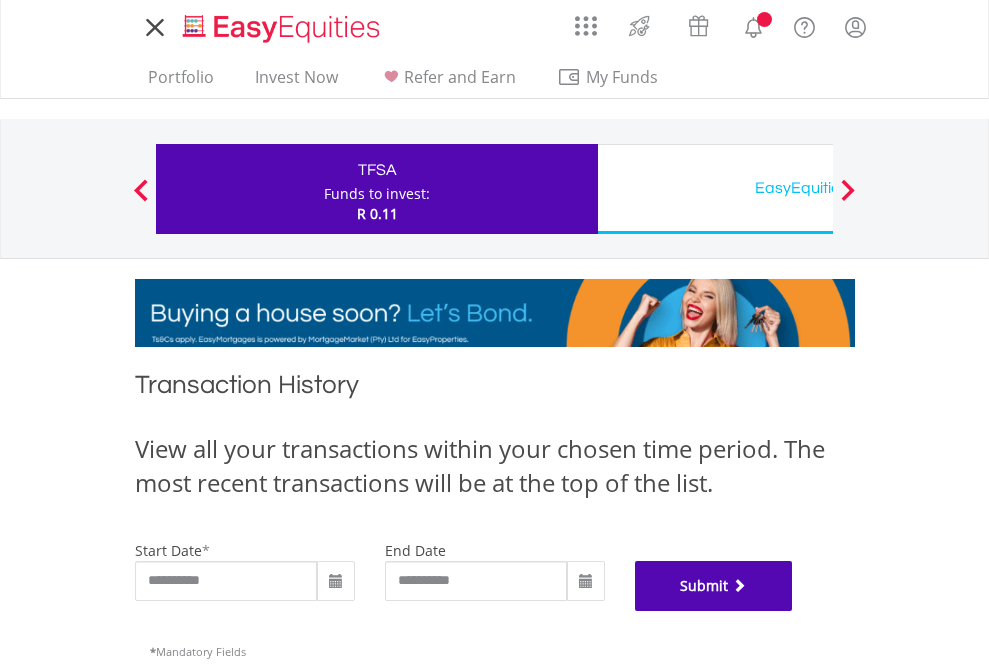 click on "Submit" at bounding box center [714, 586] 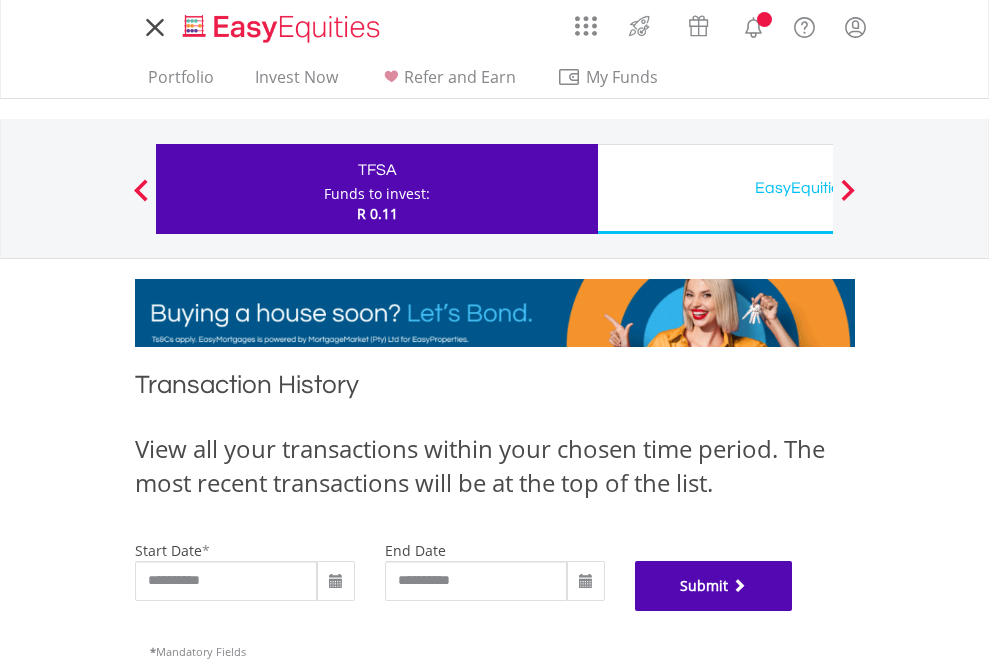 scroll, scrollTop: 811, scrollLeft: 0, axis: vertical 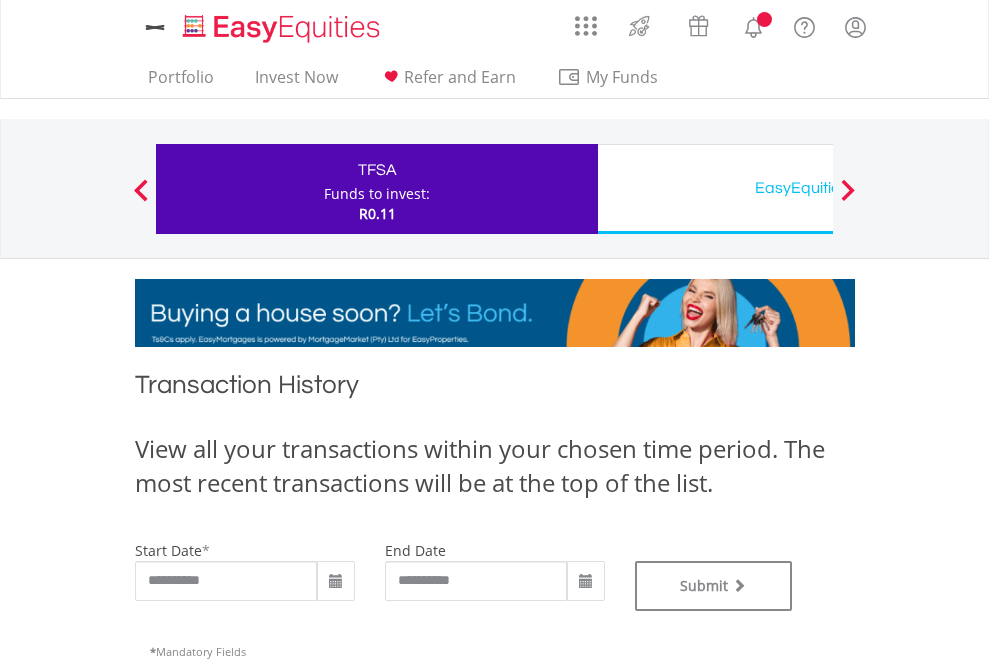 click on "EasyEquities USD" at bounding box center (818, 188) 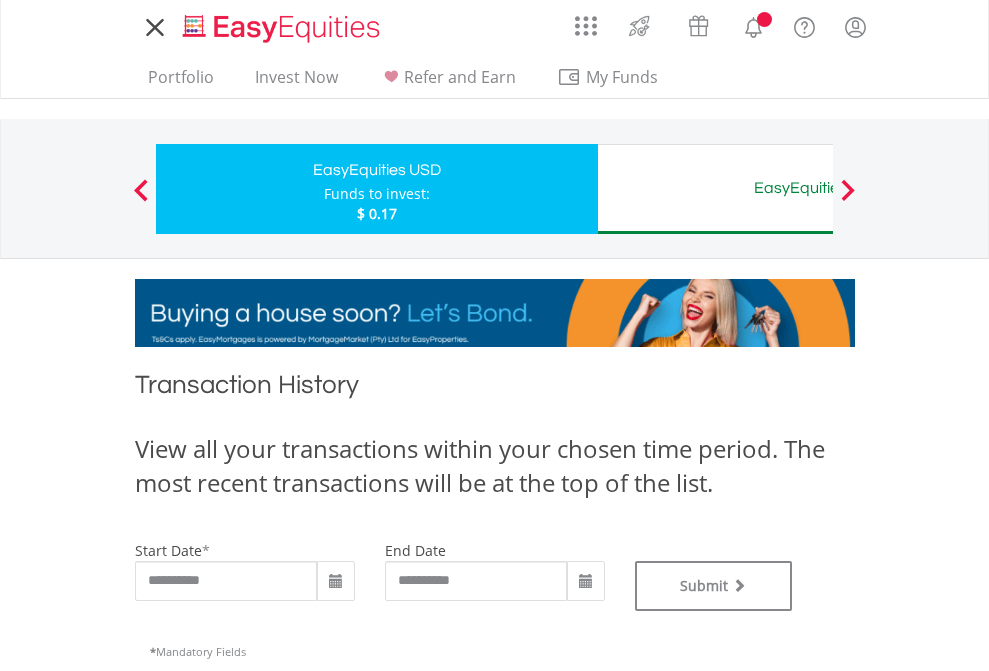 scroll, scrollTop: 0, scrollLeft: 0, axis: both 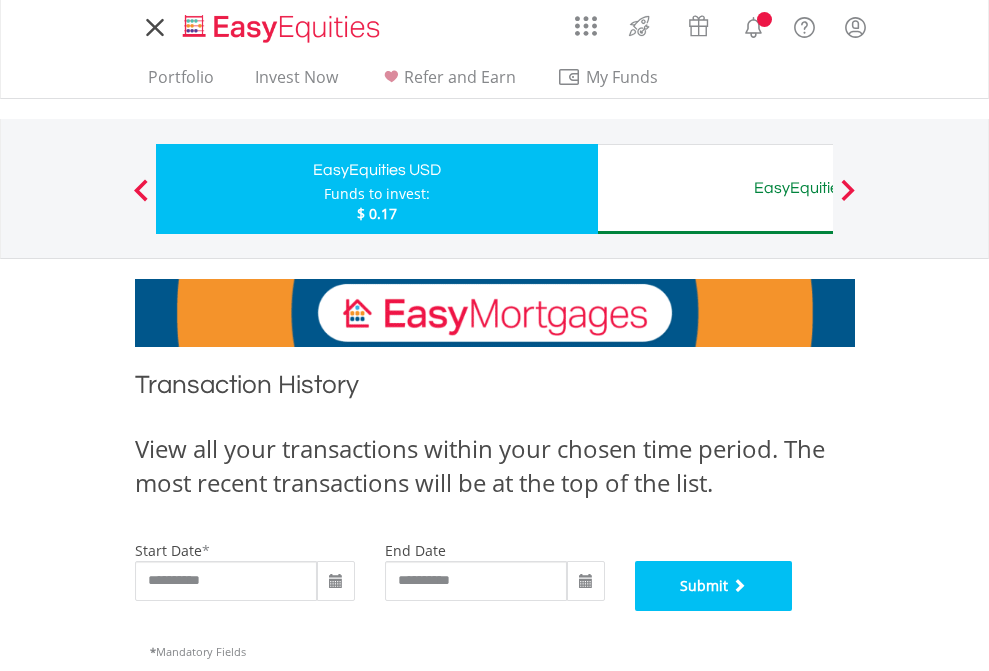 click on "Submit" at bounding box center (714, 586) 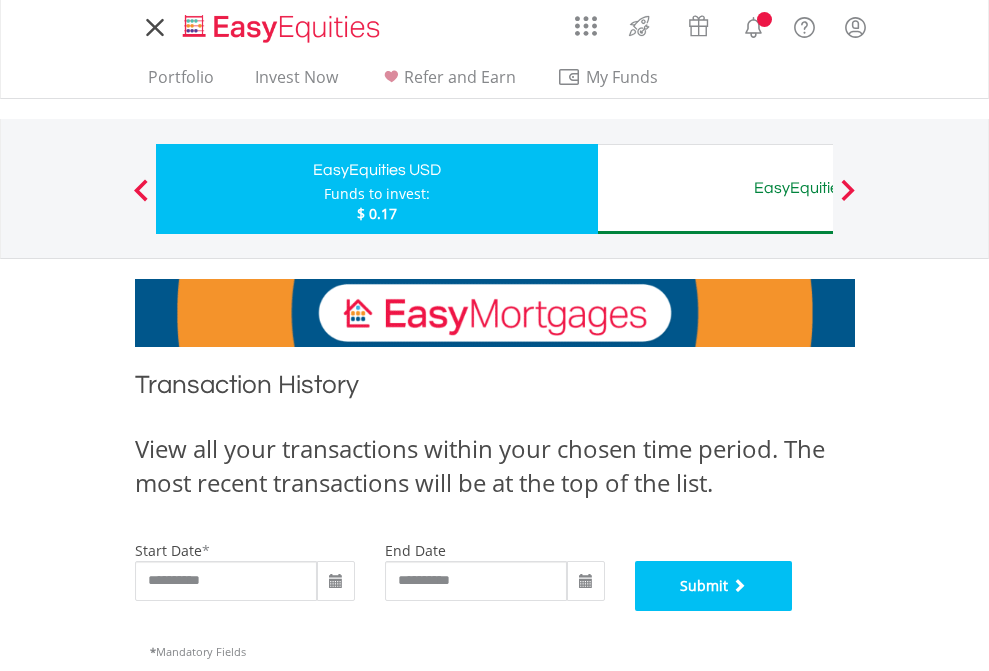 scroll, scrollTop: 811, scrollLeft: 0, axis: vertical 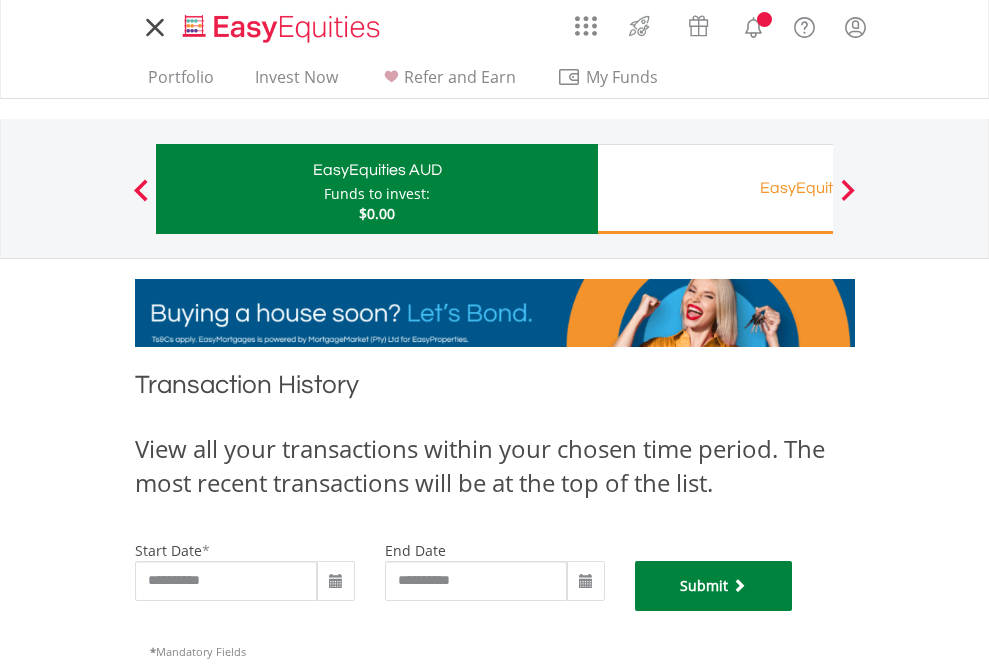 click on "Submit" at bounding box center (714, 586) 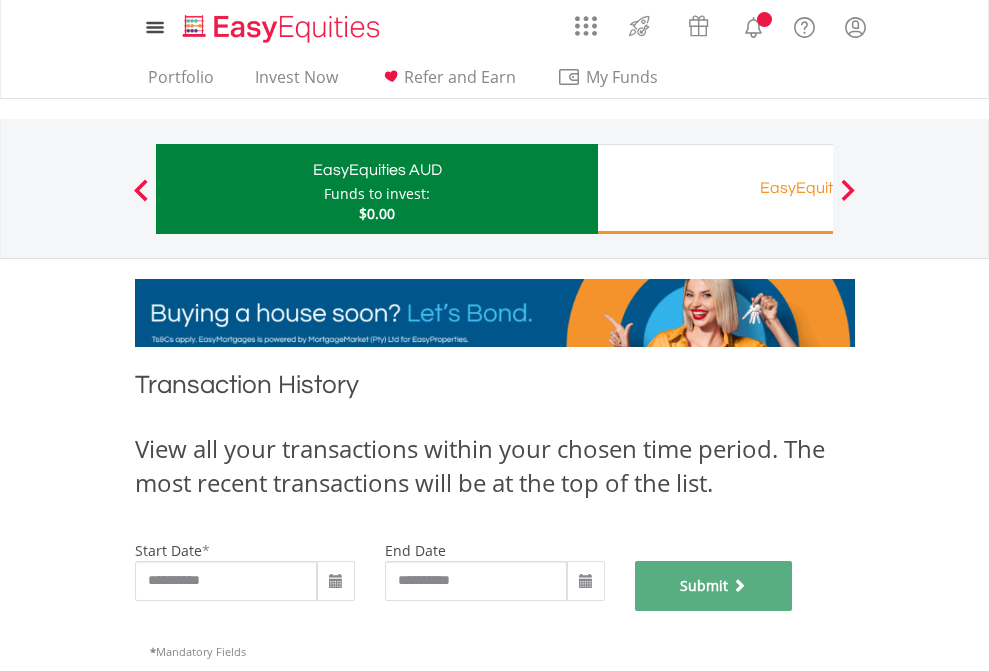 scroll, scrollTop: 811, scrollLeft: 0, axis: vertical 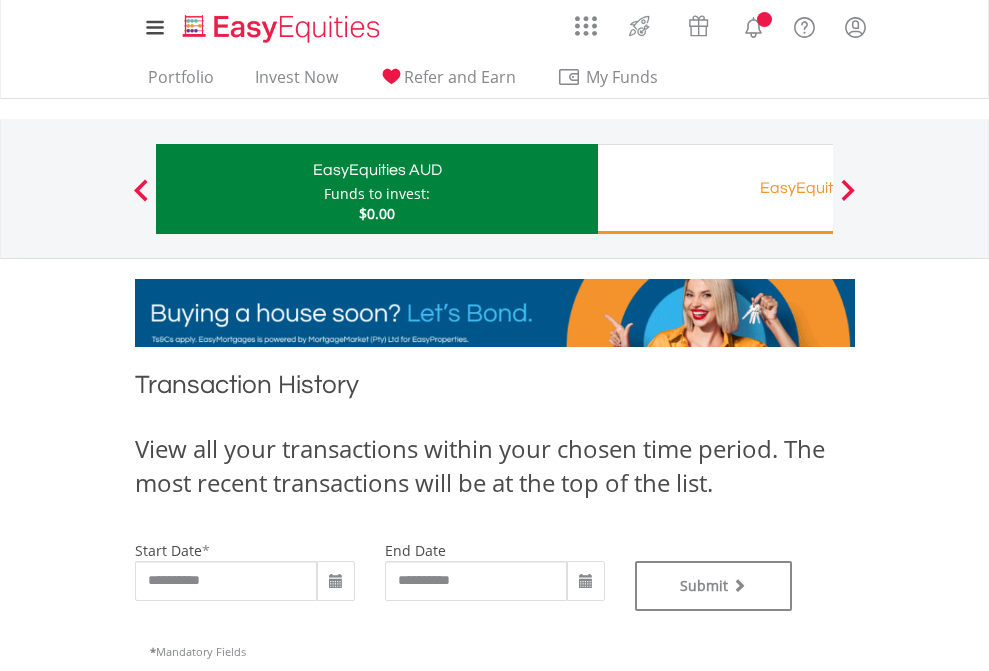 click on "Funds to invest:" at bounding box center [377, 194] 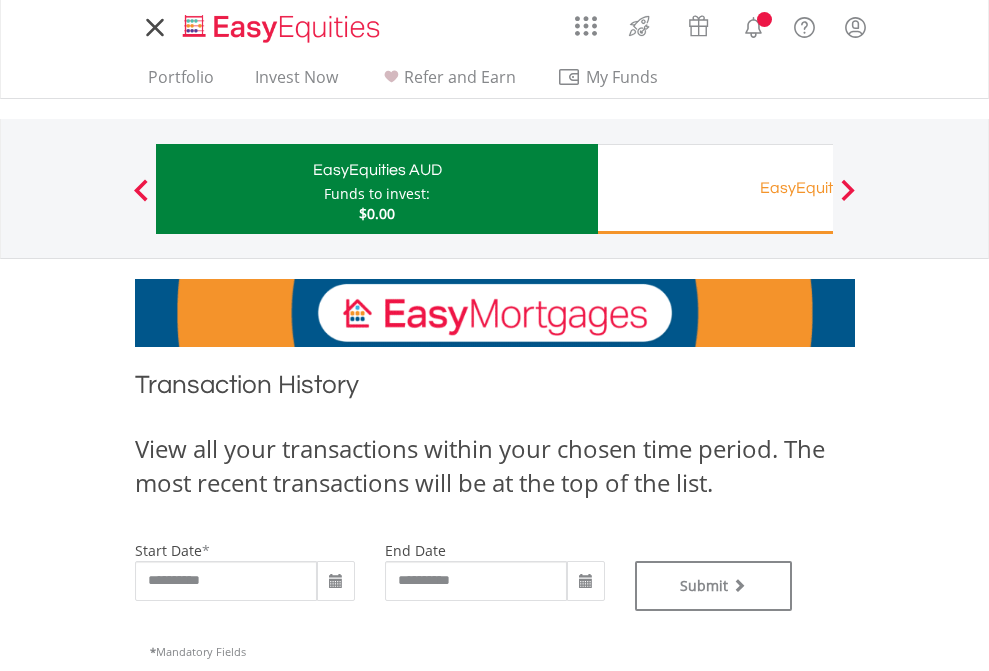 scroll, scrollTop: 0, scrollLeft: 0, axis: both 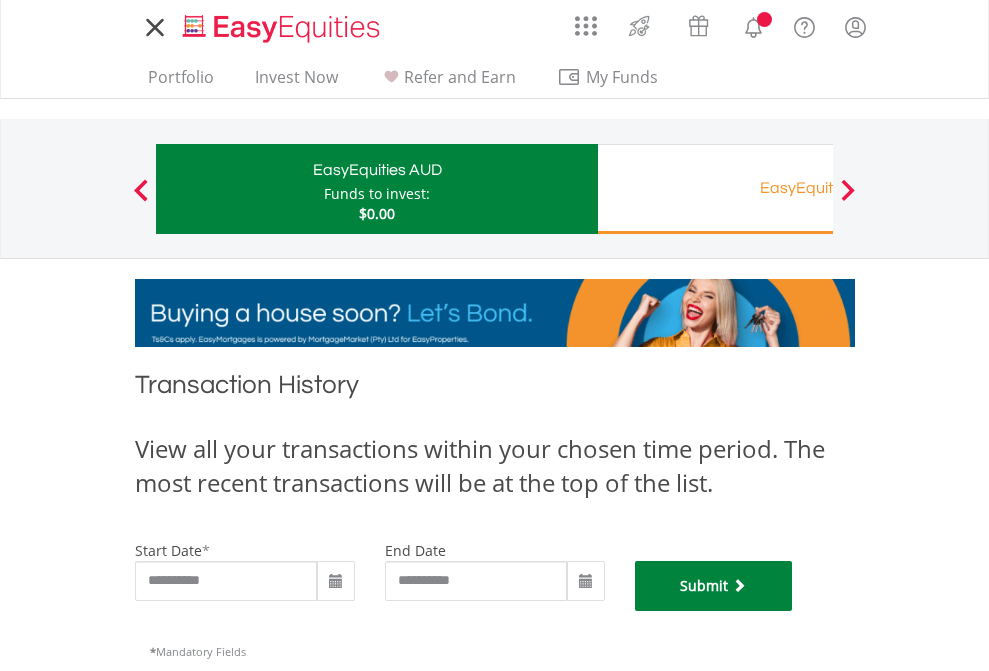click on "Submit" at bounding box center (714, 586) 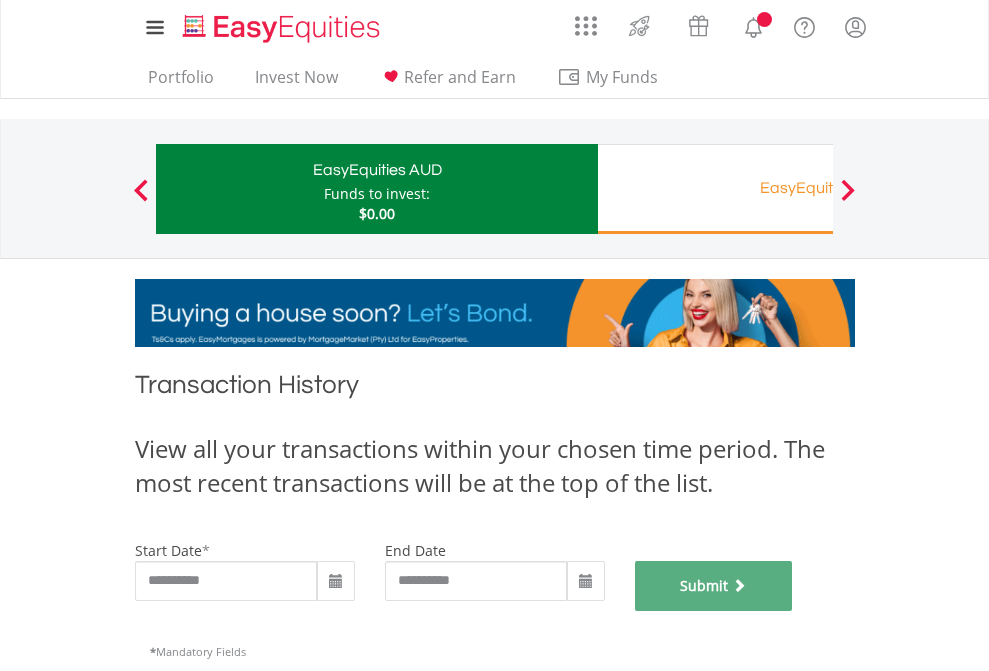 scroll, scrollTop: 811, scrollLeft: 0, axis: vertical 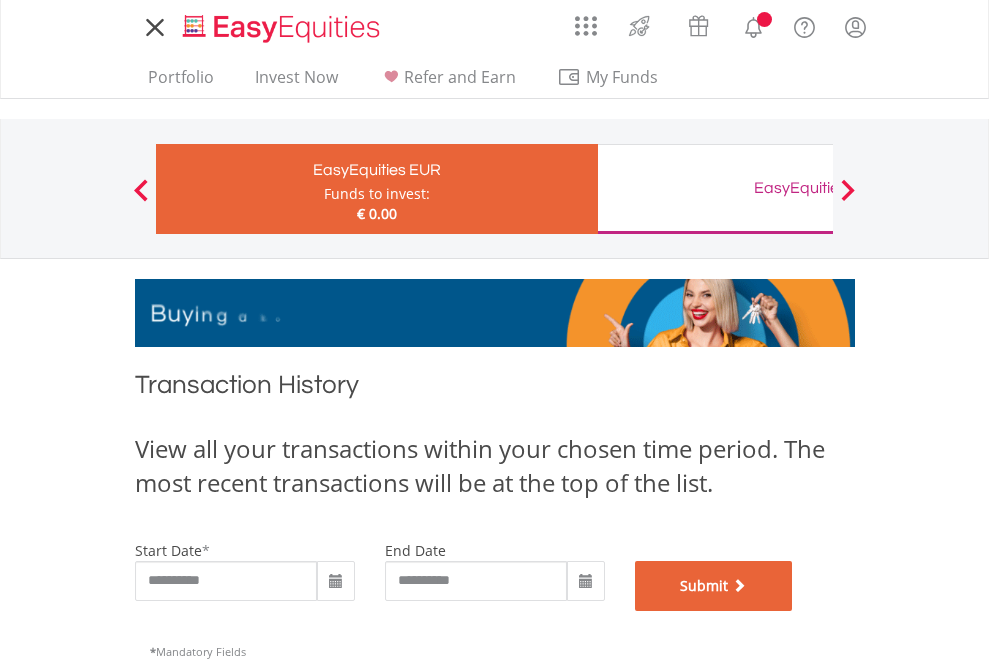 click on "Submit" at bounding box center (714, 586) 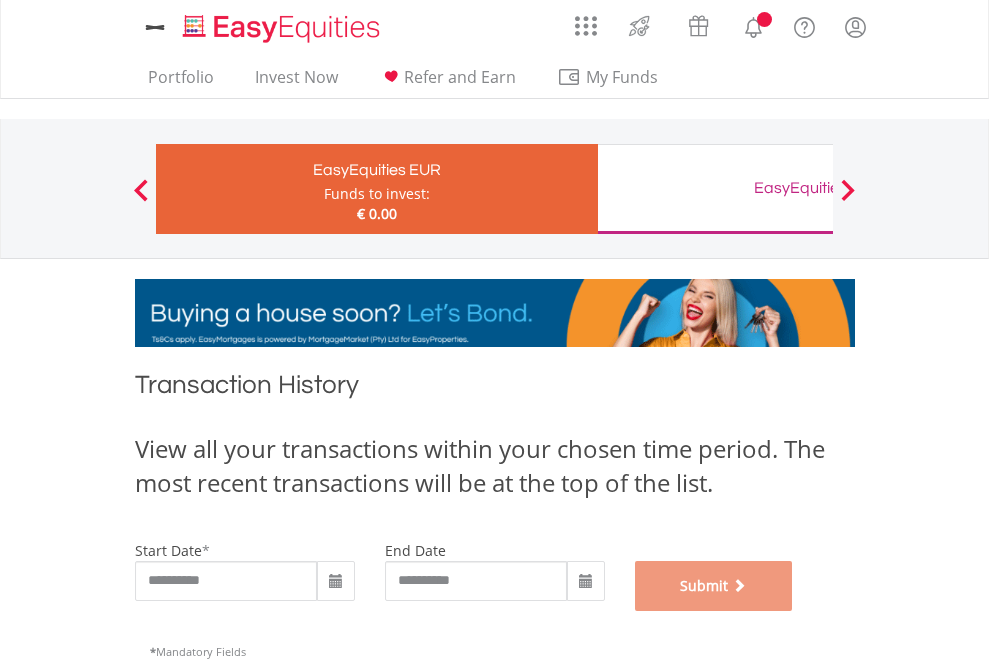 scroll, scrollTop: 811, scrollLeft: 0, axis: vertical 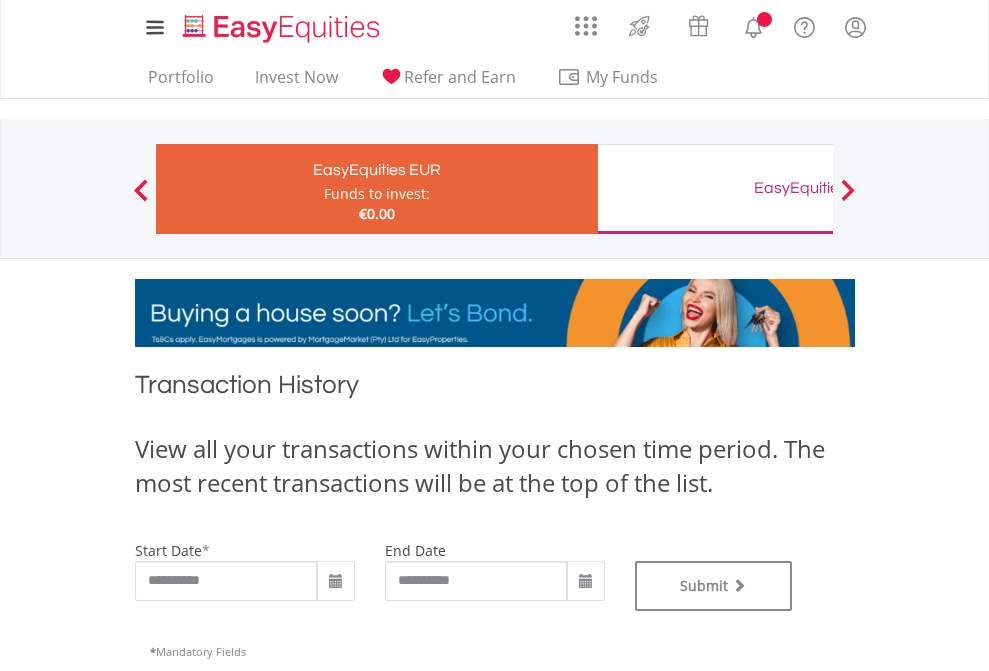 click on "EasyEquities GBP" at bounding box center (818, 188) 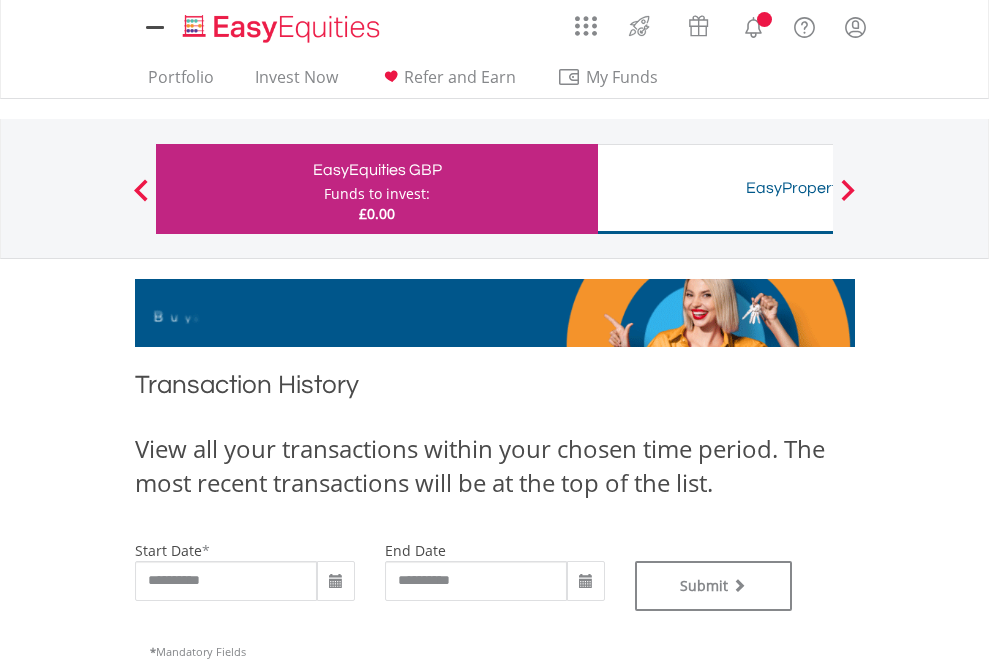 scroll, scrollTop: 0, scrollLeft: 0, axis: both 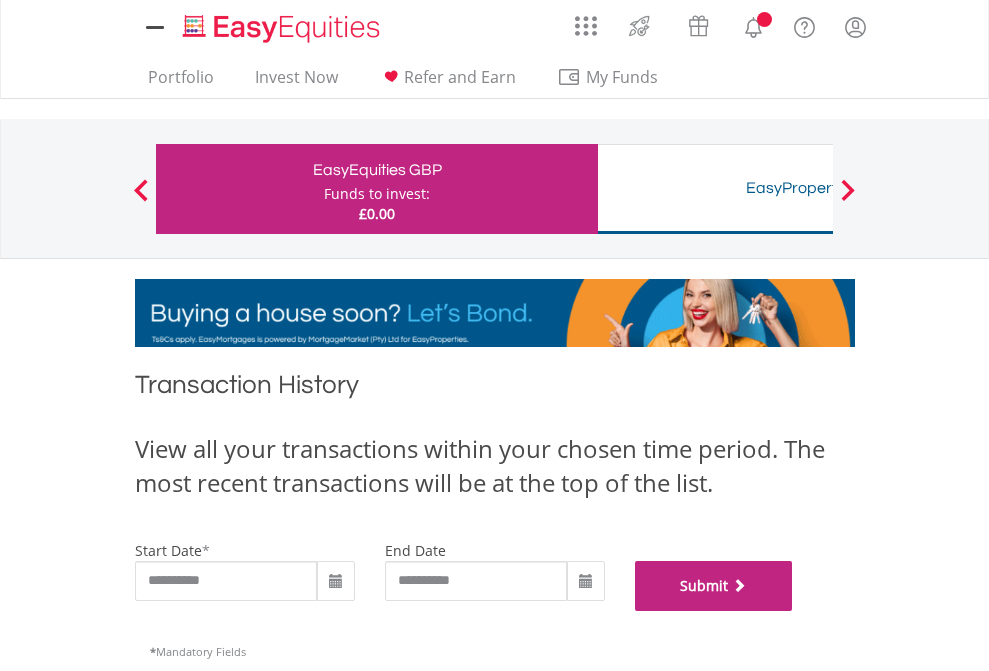click on "Submit" at bounding box center (714, 586) 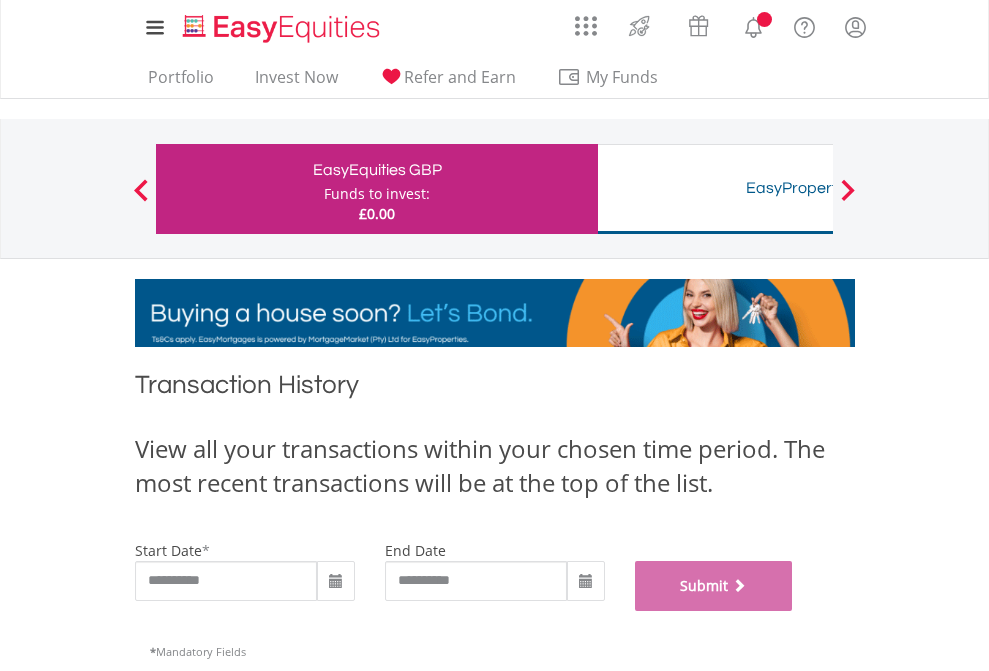 scroll, scrollTop: 811, scrollLeft: 0, axis: vertical 